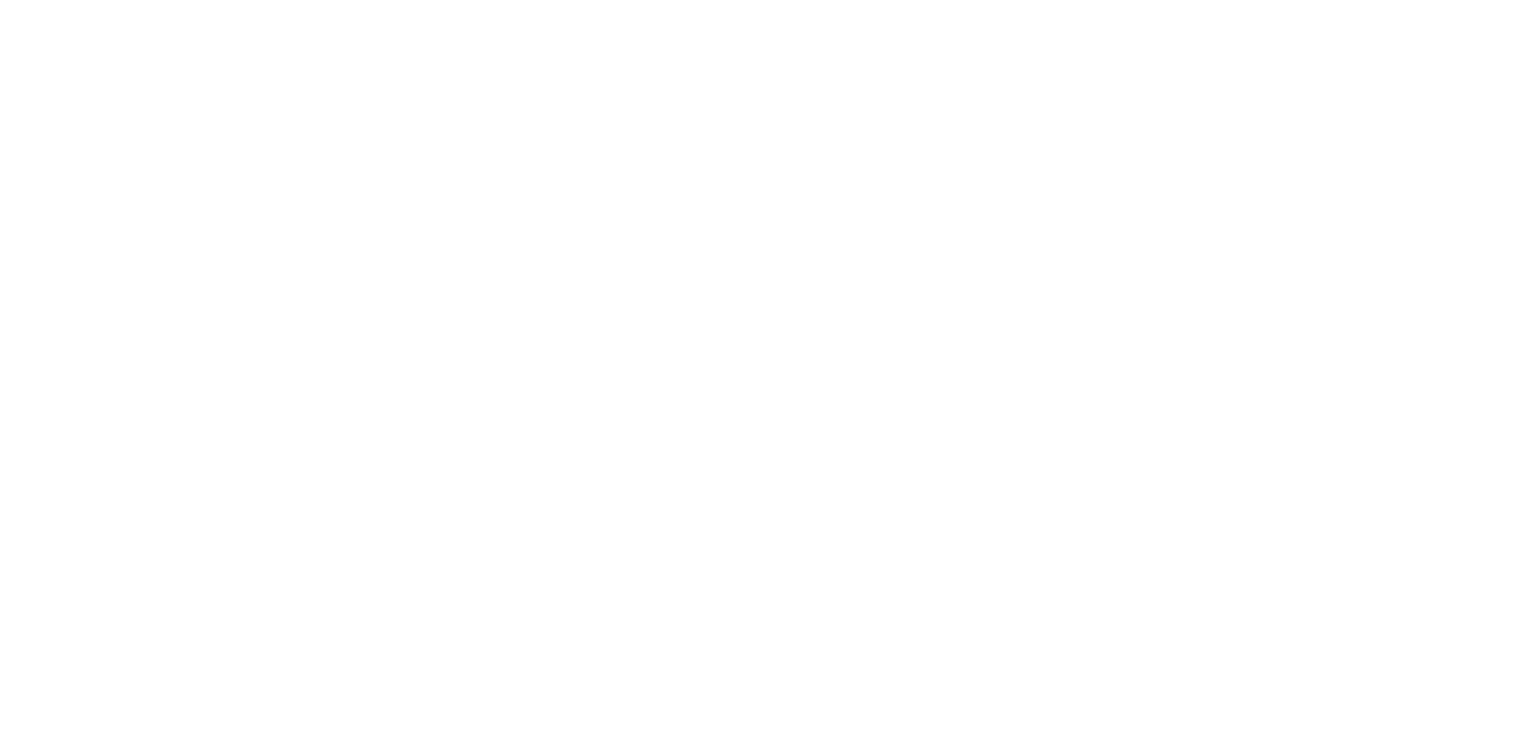 scroll, scrollTop: 0, scrollLeft: 0, axis: both 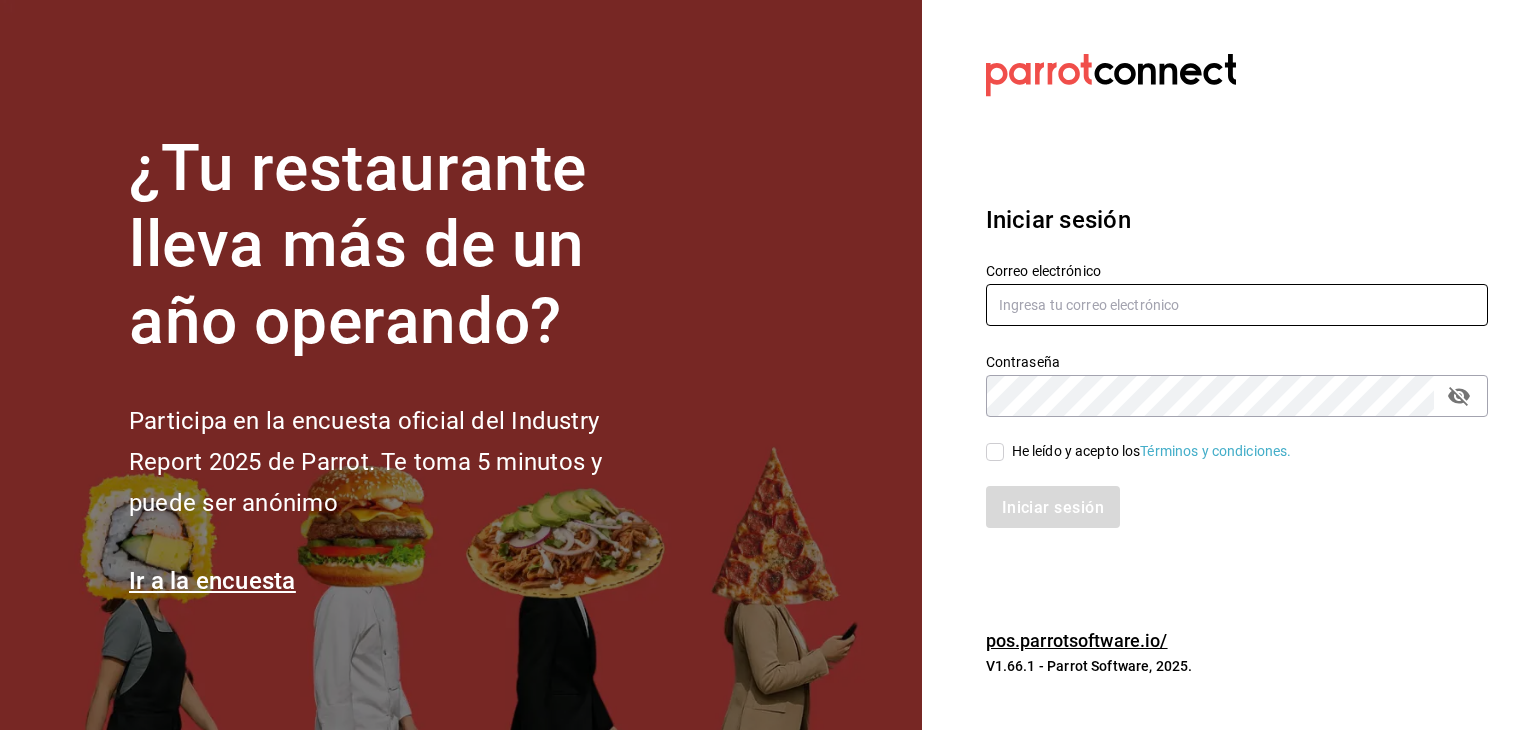 click at bounding box center [1237, 305] 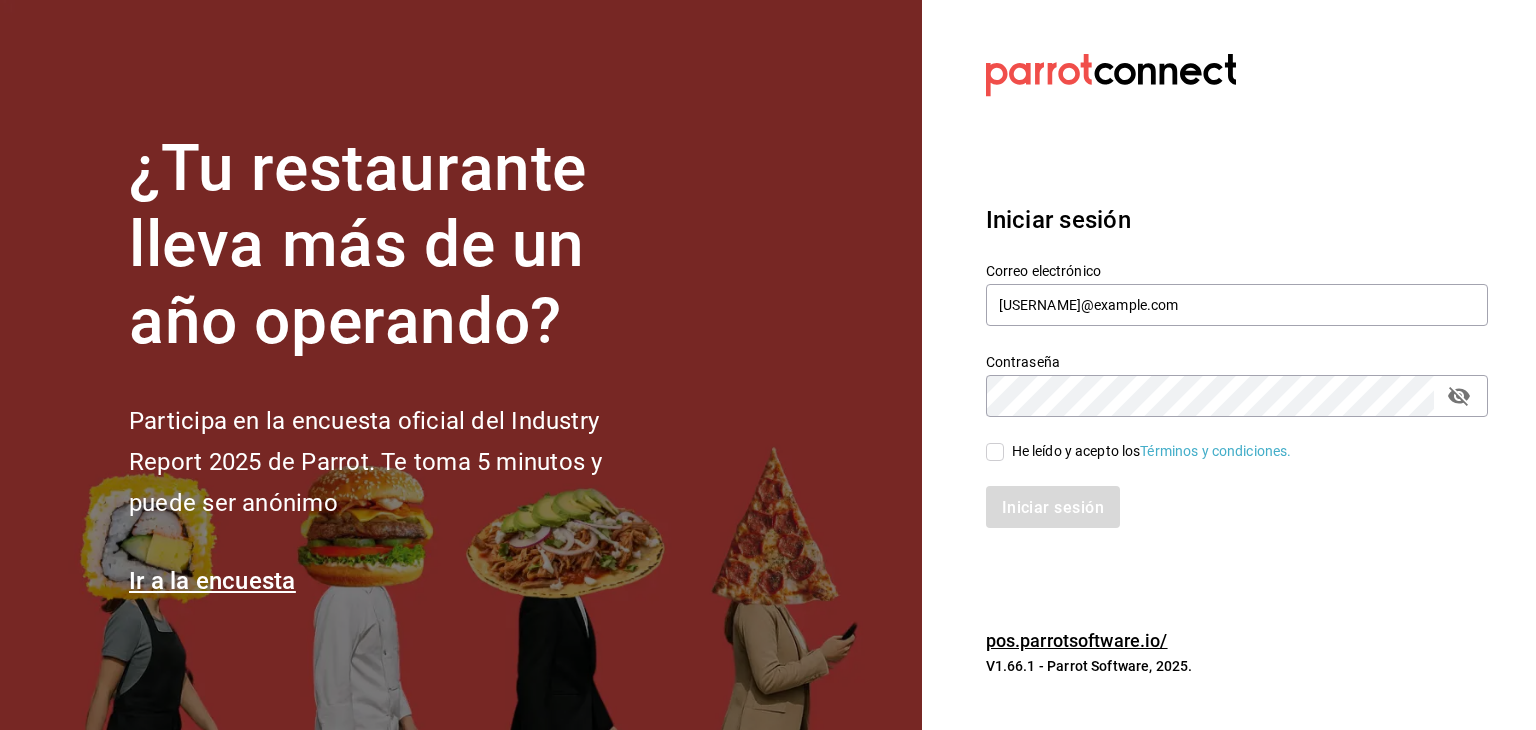 click on "He leído y acepto los  Términos y condiciones." at bounding box center (995, 452) 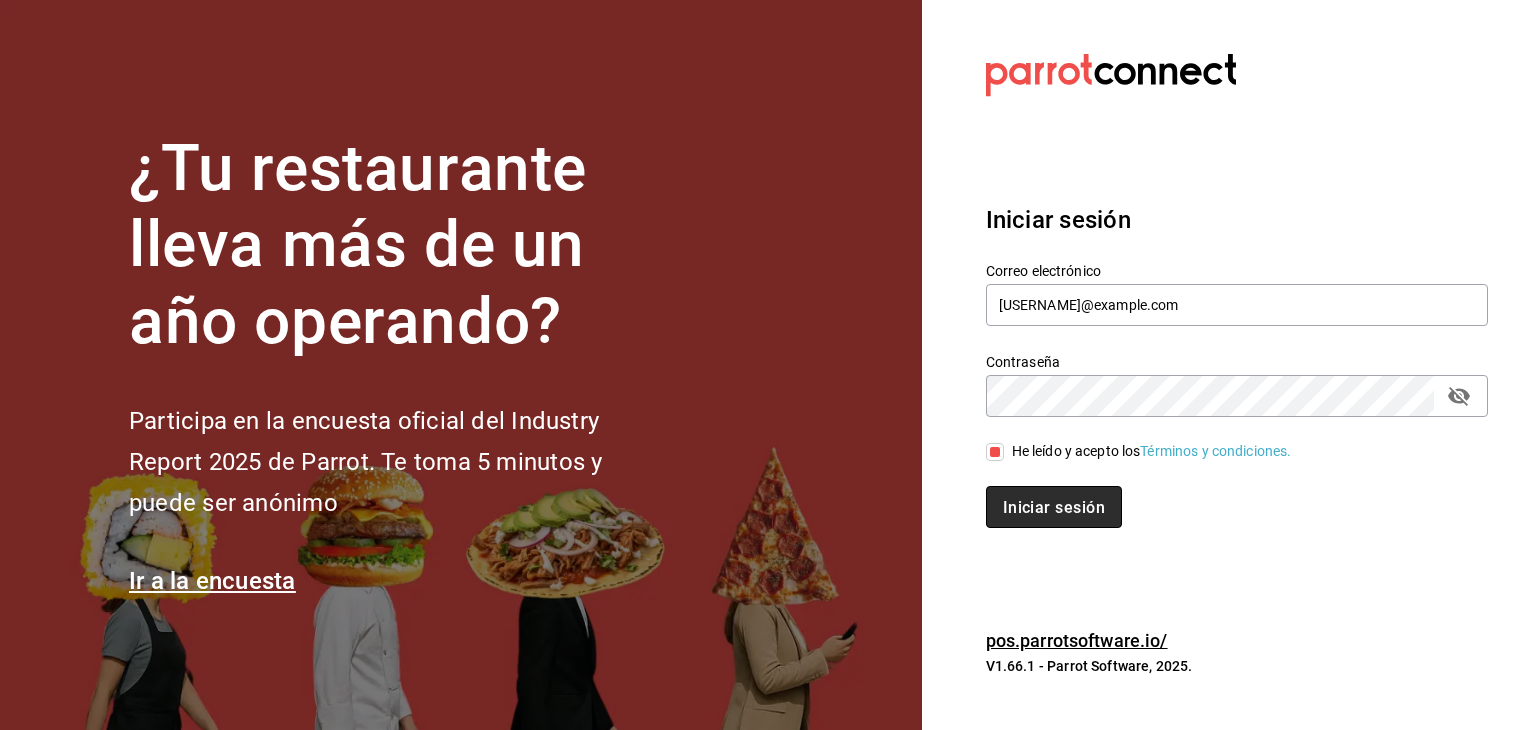 click on "Iniciar sesión" at bounding box center (1054, 507) 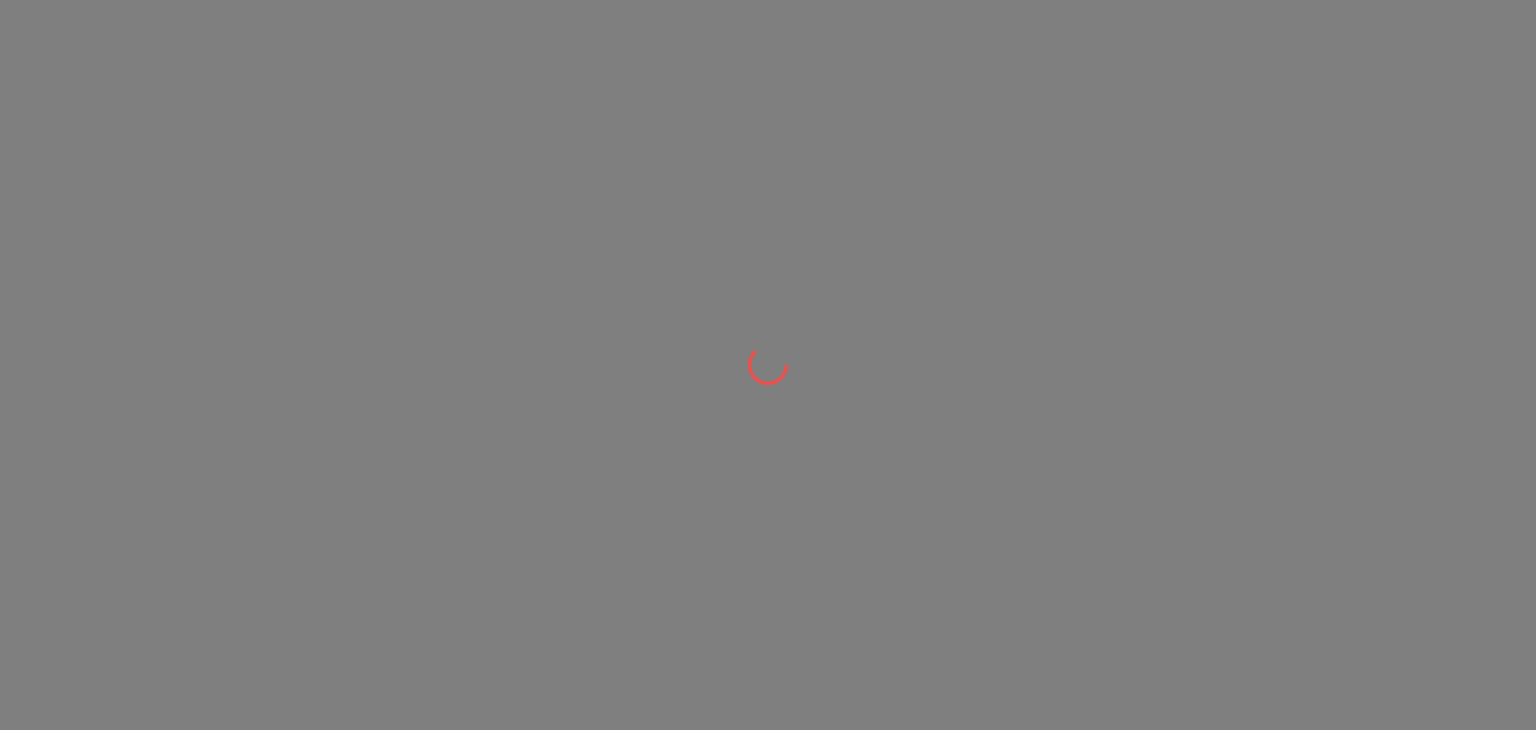 scroll, scrollTop: 0, scrollLeft: 0, axis: both 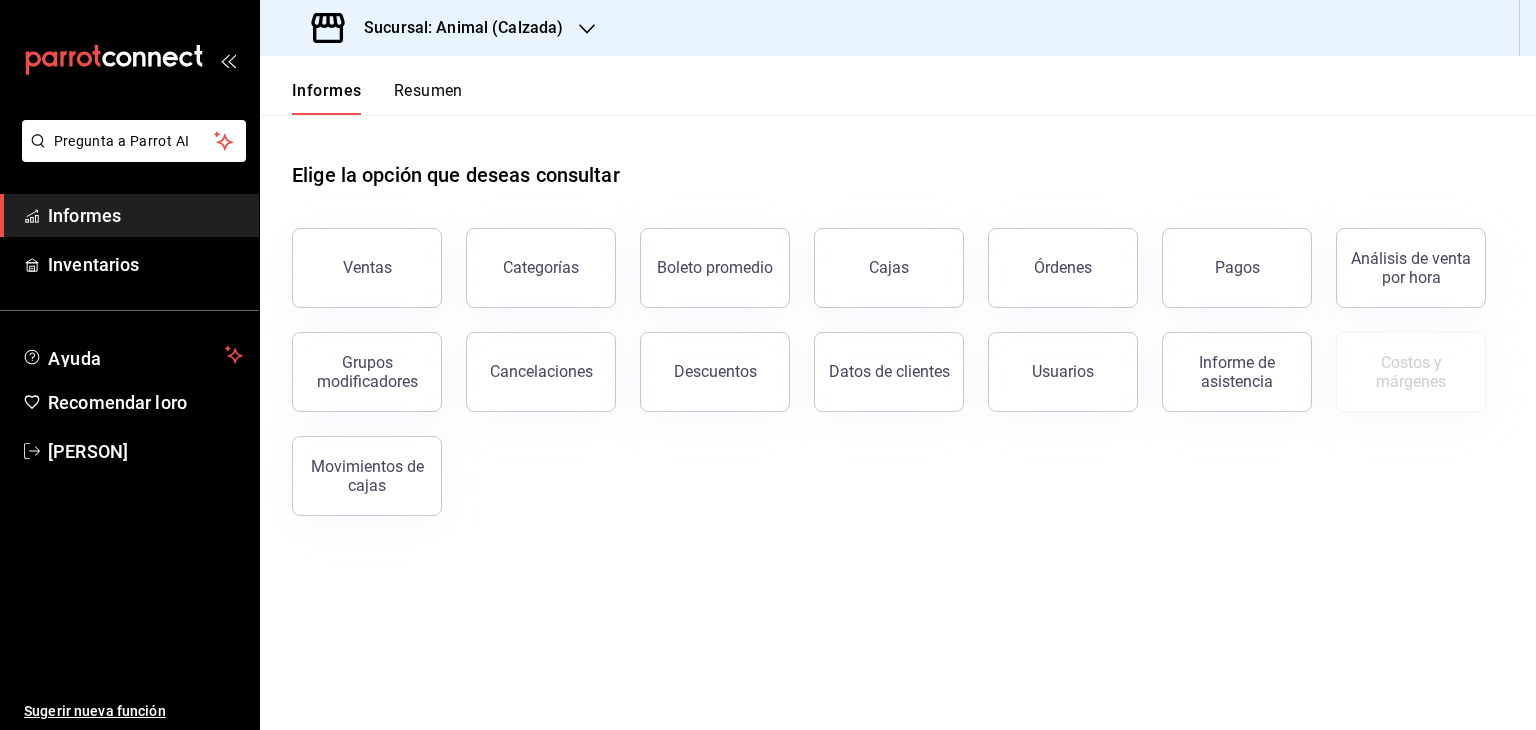 click on "Sucursal: Animal (Calzada)" at bounding box center (439, 28) 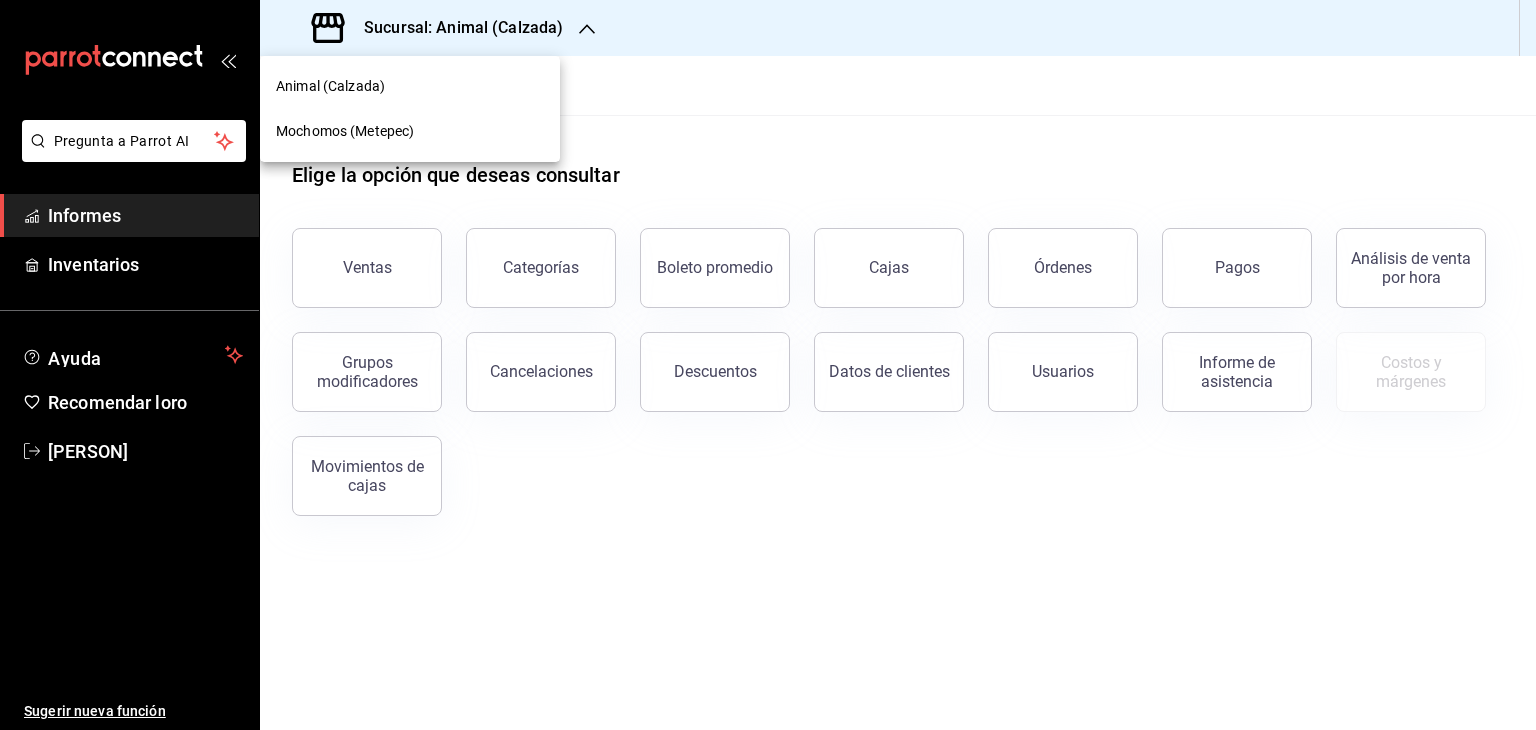click on "Mochomos (Metepec)" at bounding box center [345, 131] 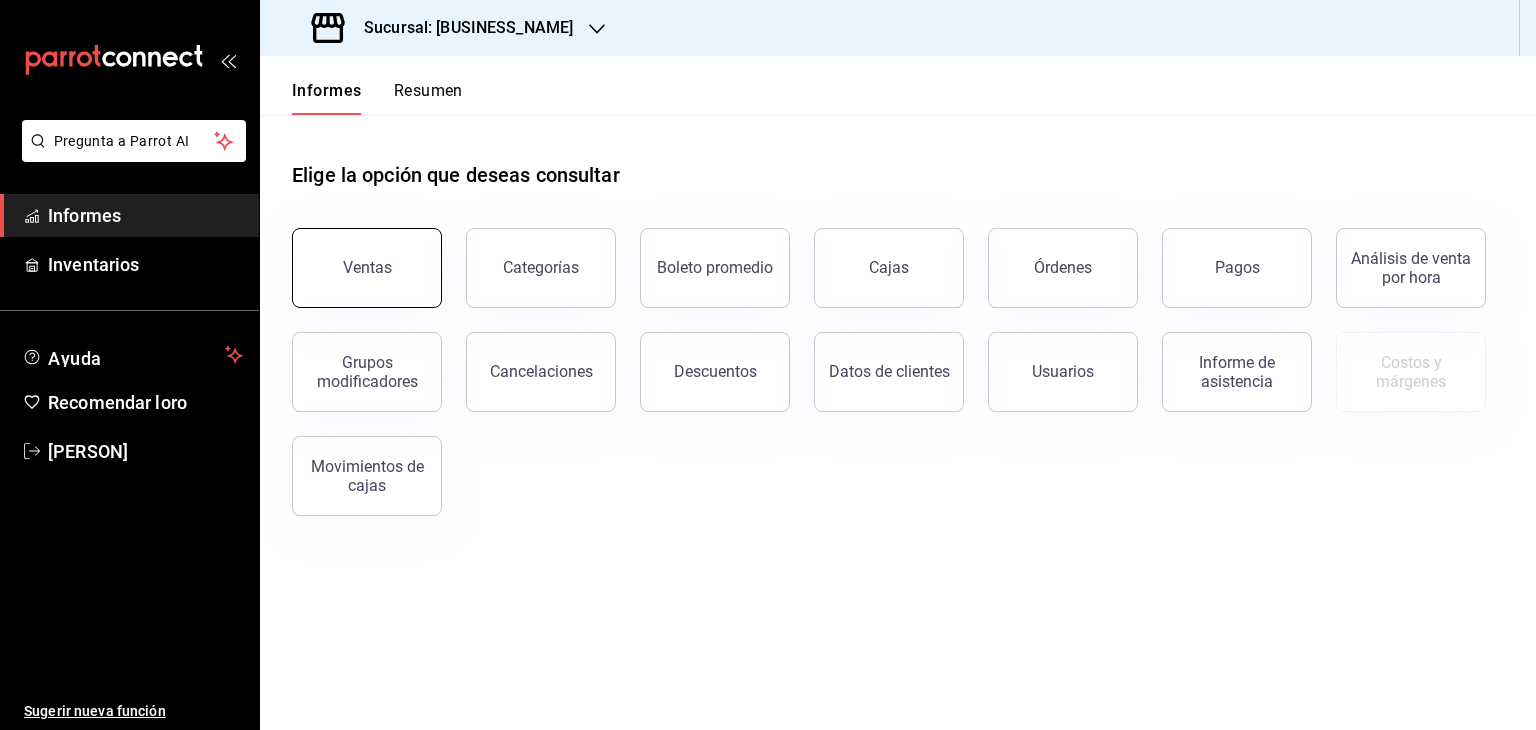 click on "Ventas" at bounding box center (367, 268) 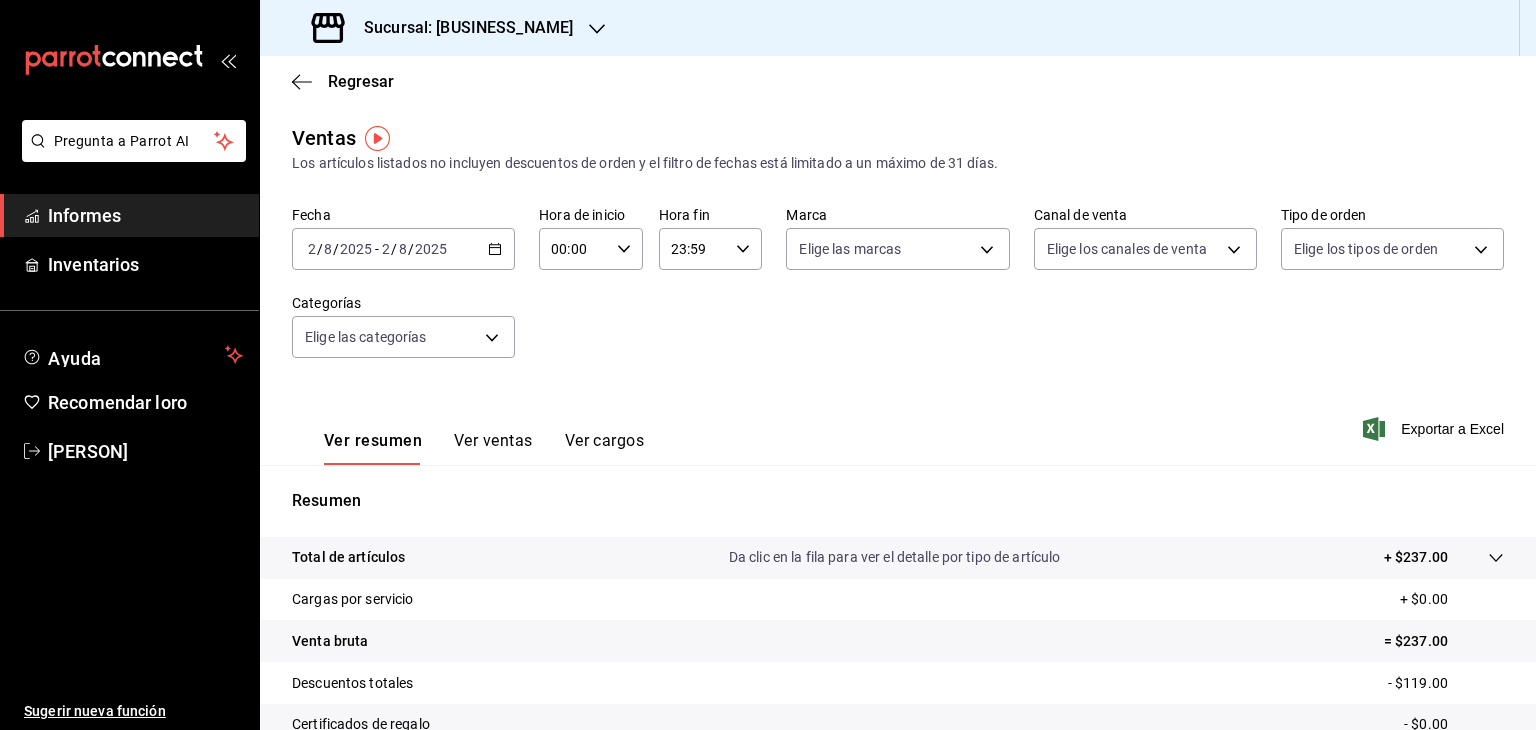 click on "2025-08-02 2 / 8 / 2025 - 2025-08-02 2 / 8 / 2025" at bounding box center [403, 249] 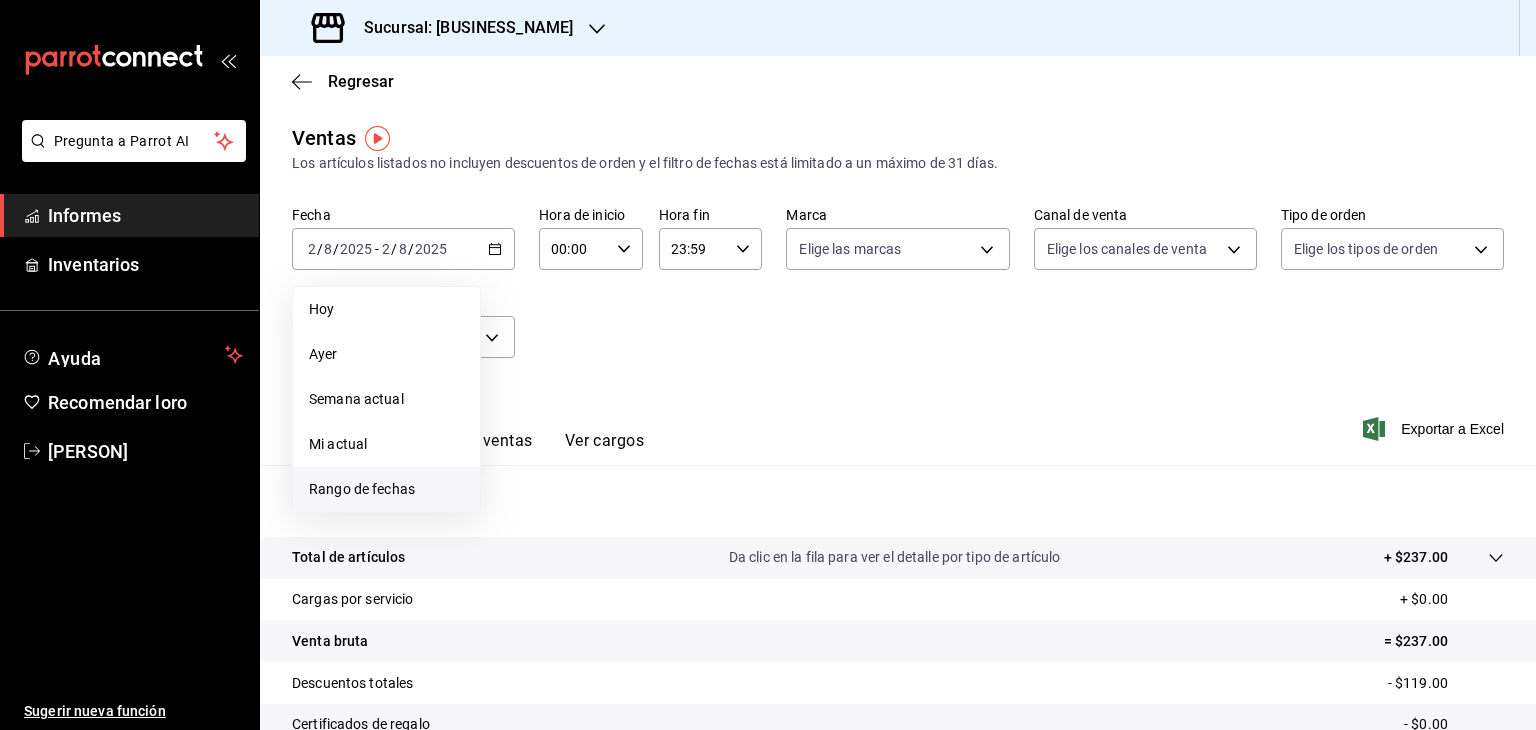 click on "Rango de fechas" at bounding box center (386, 489) 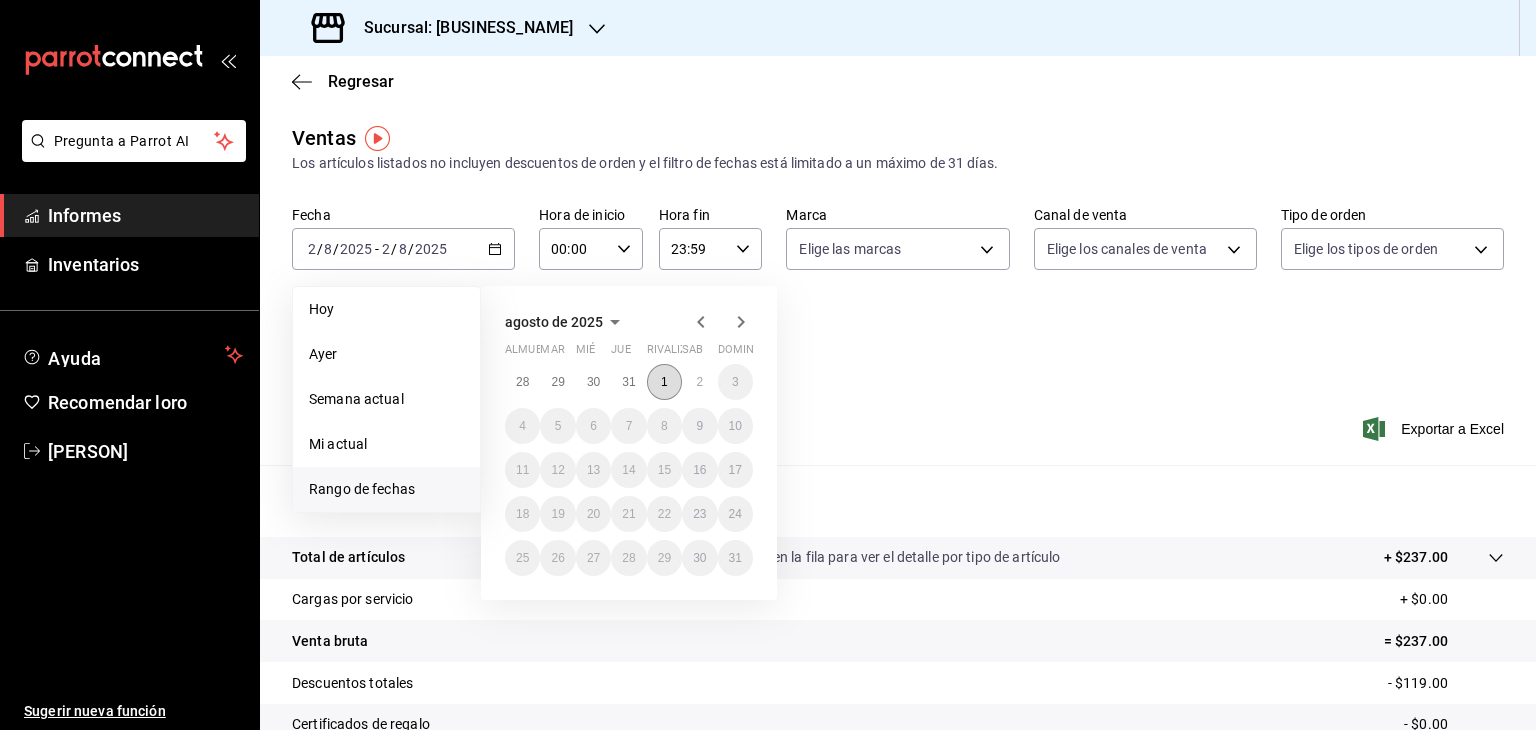 click on "1" at bounding box center [664, 382] 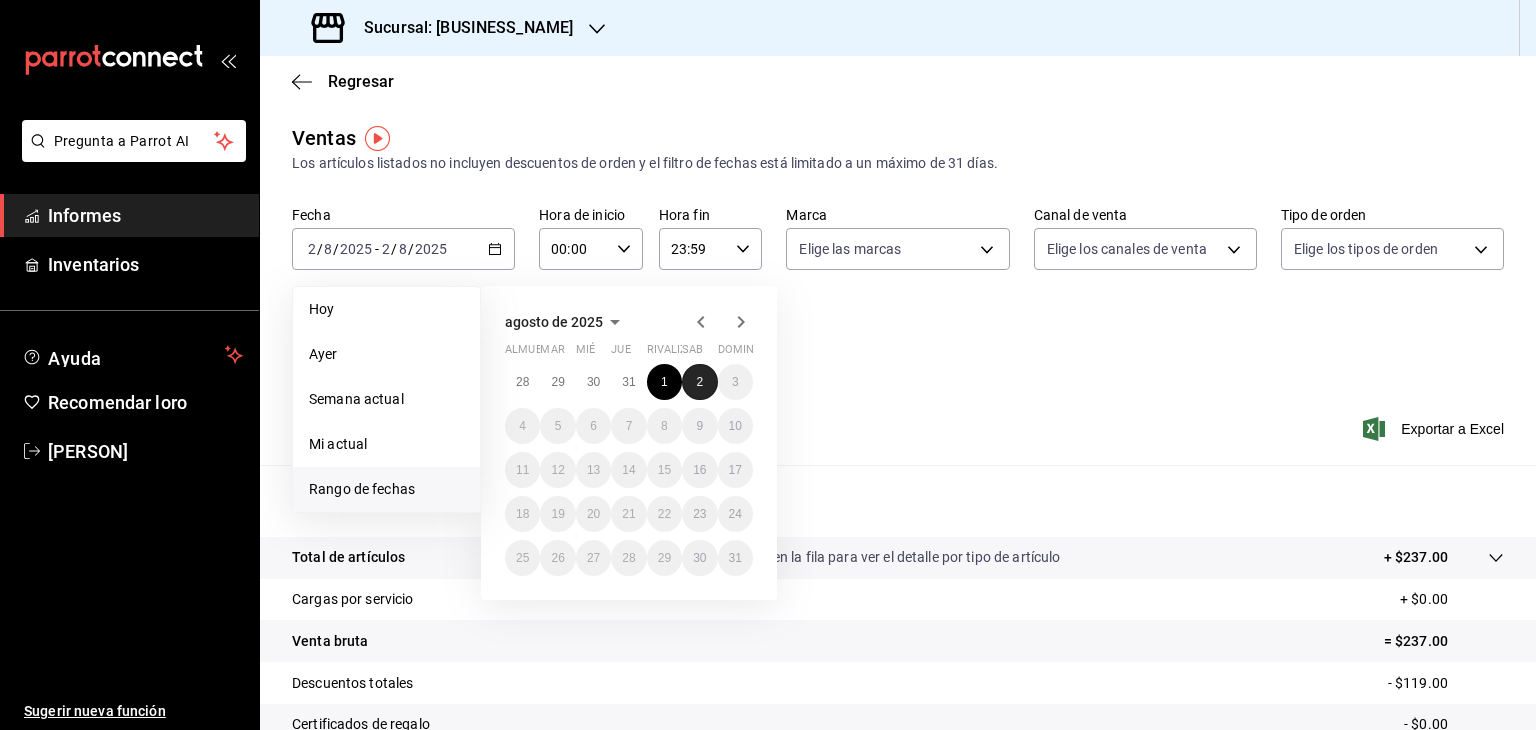 click on "2" at bounding box center [699, 382] 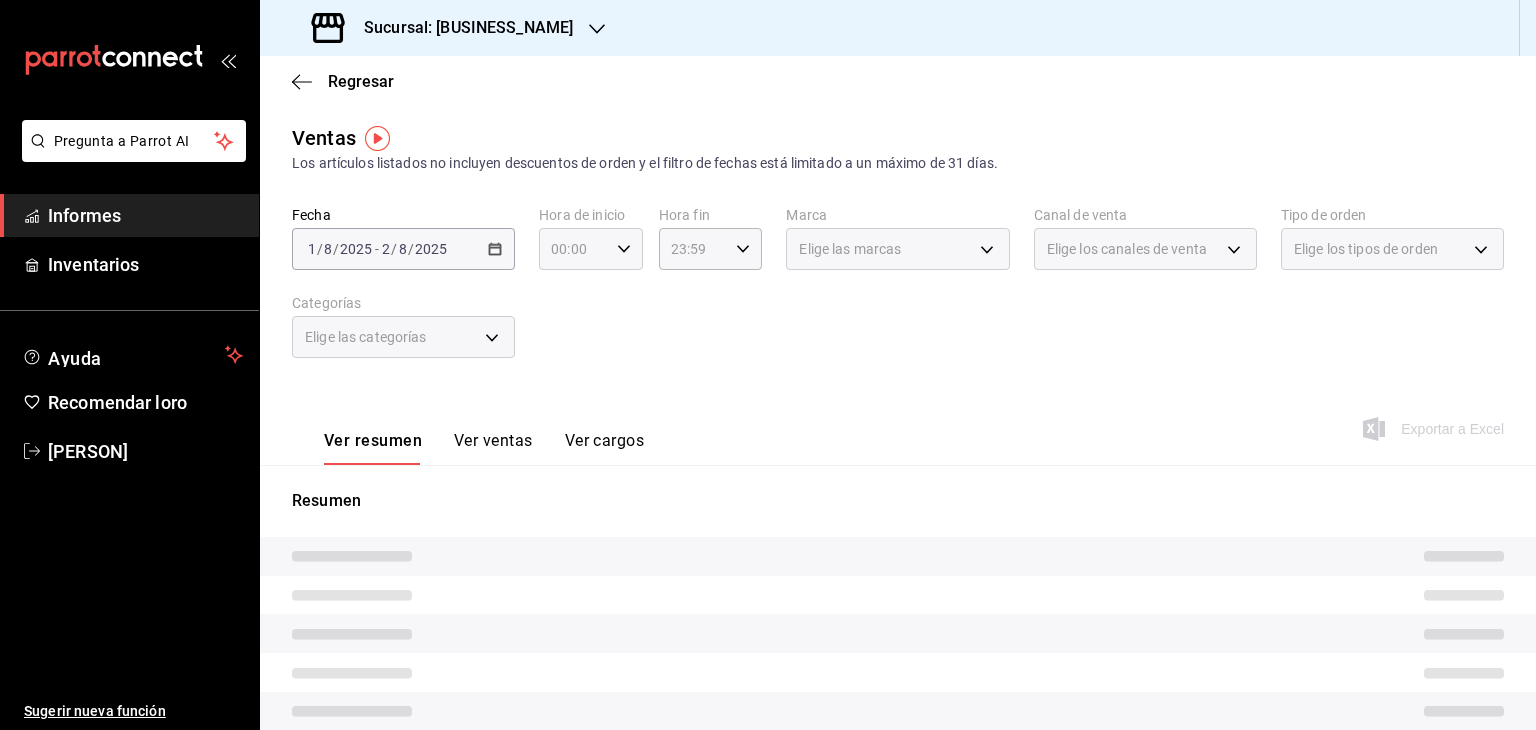 click on "00:00 Hora de inicio" at bounding box center (591, 249) 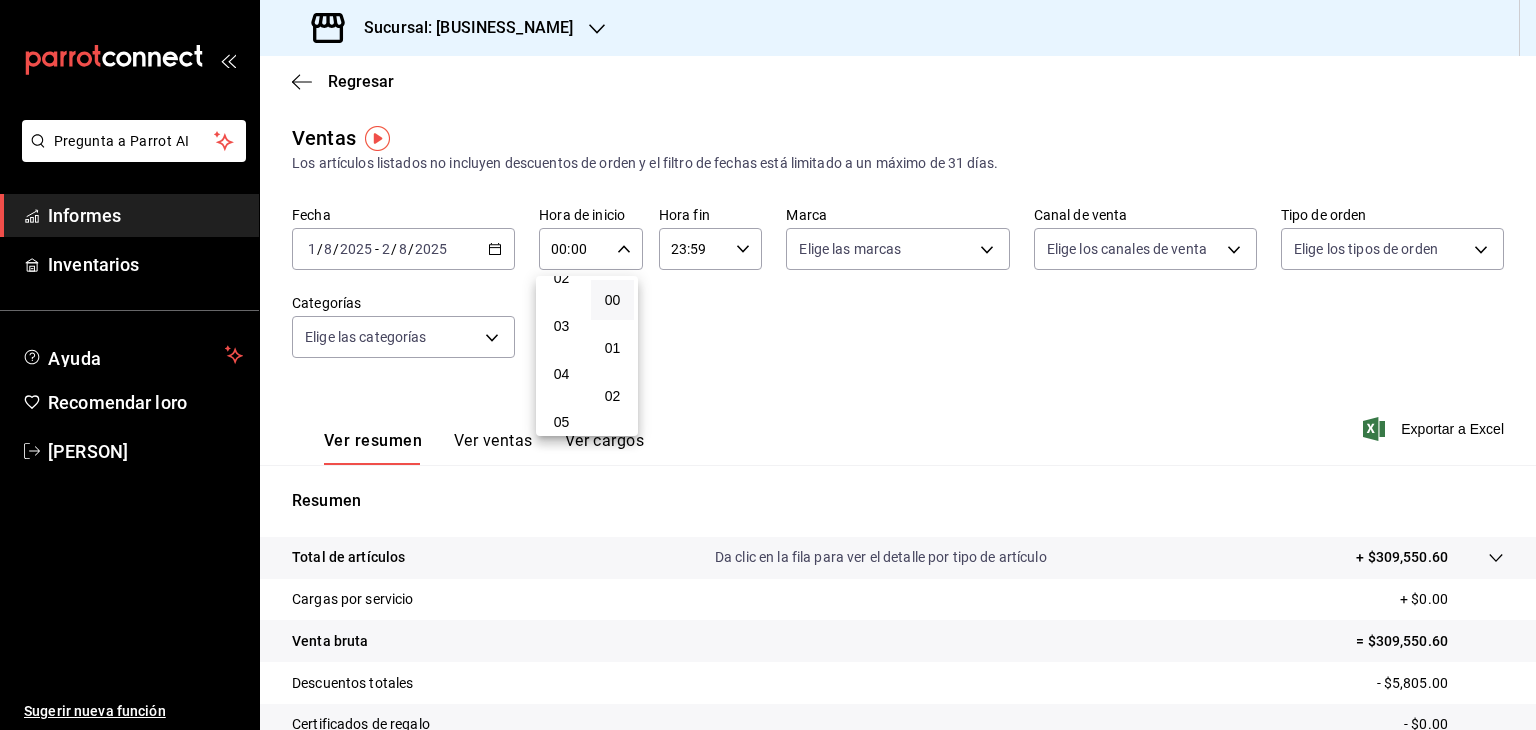 scroll, scrollTop: 144, scrollLeft: 0, axis: vertical 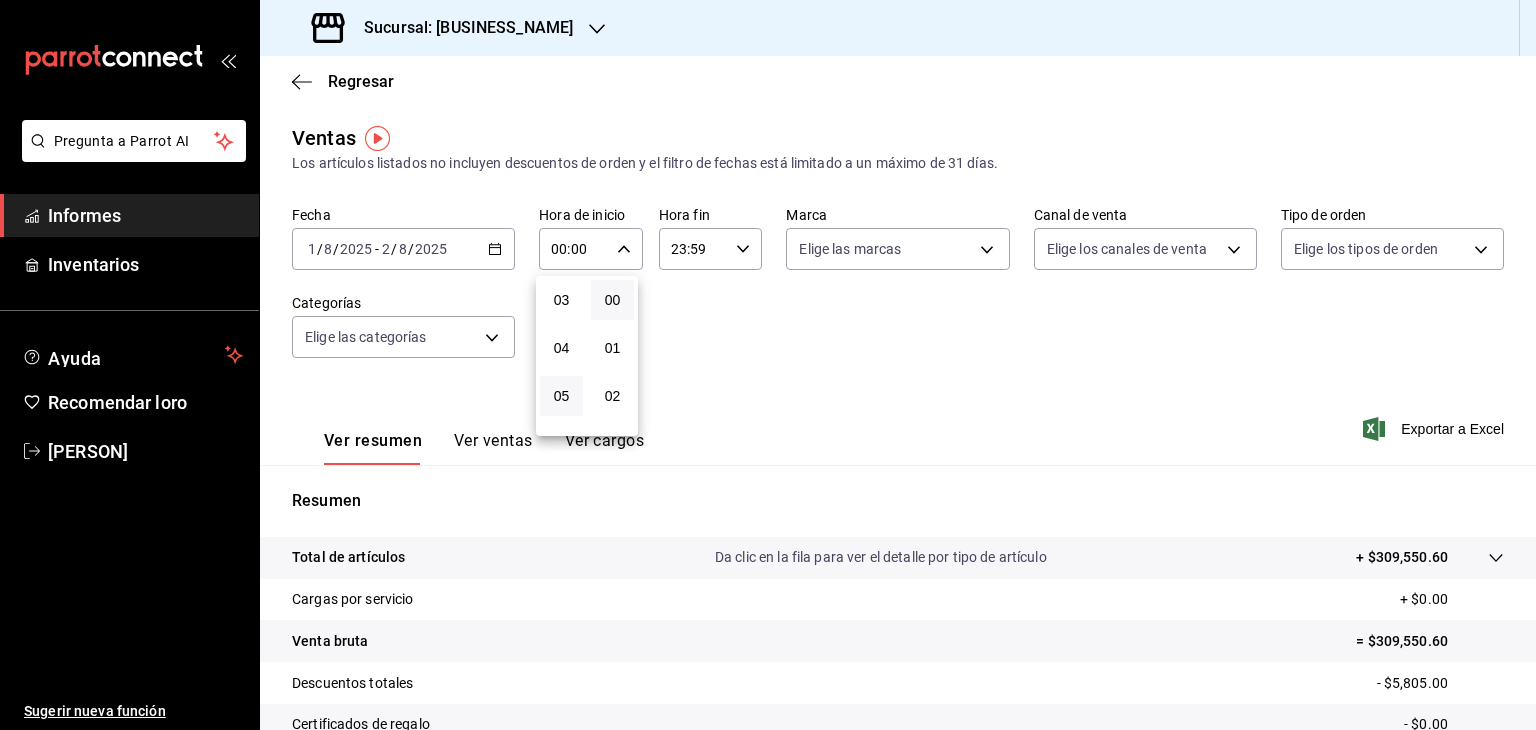 click on "05" at bounding box center [561, 396] 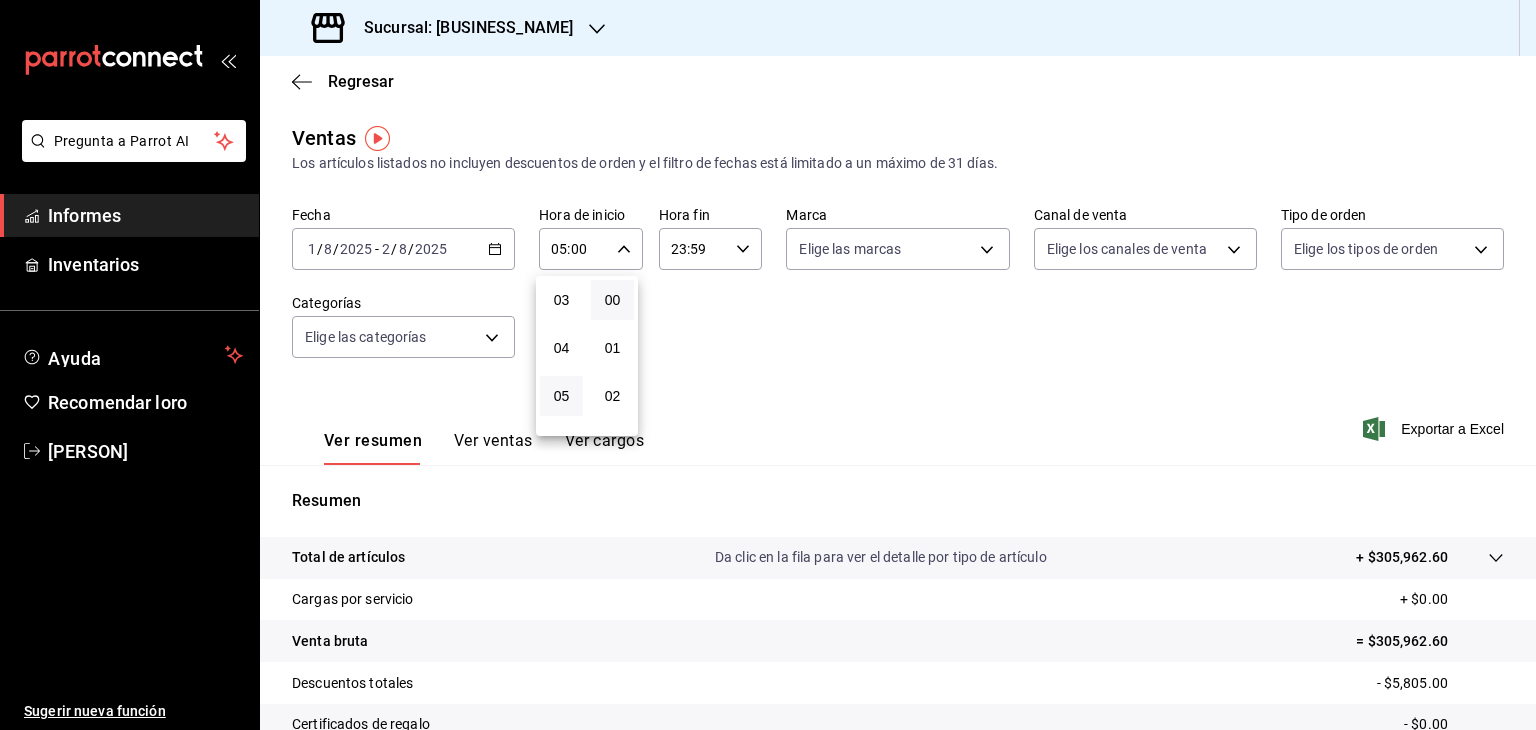 click at bounding box center [768, 365] 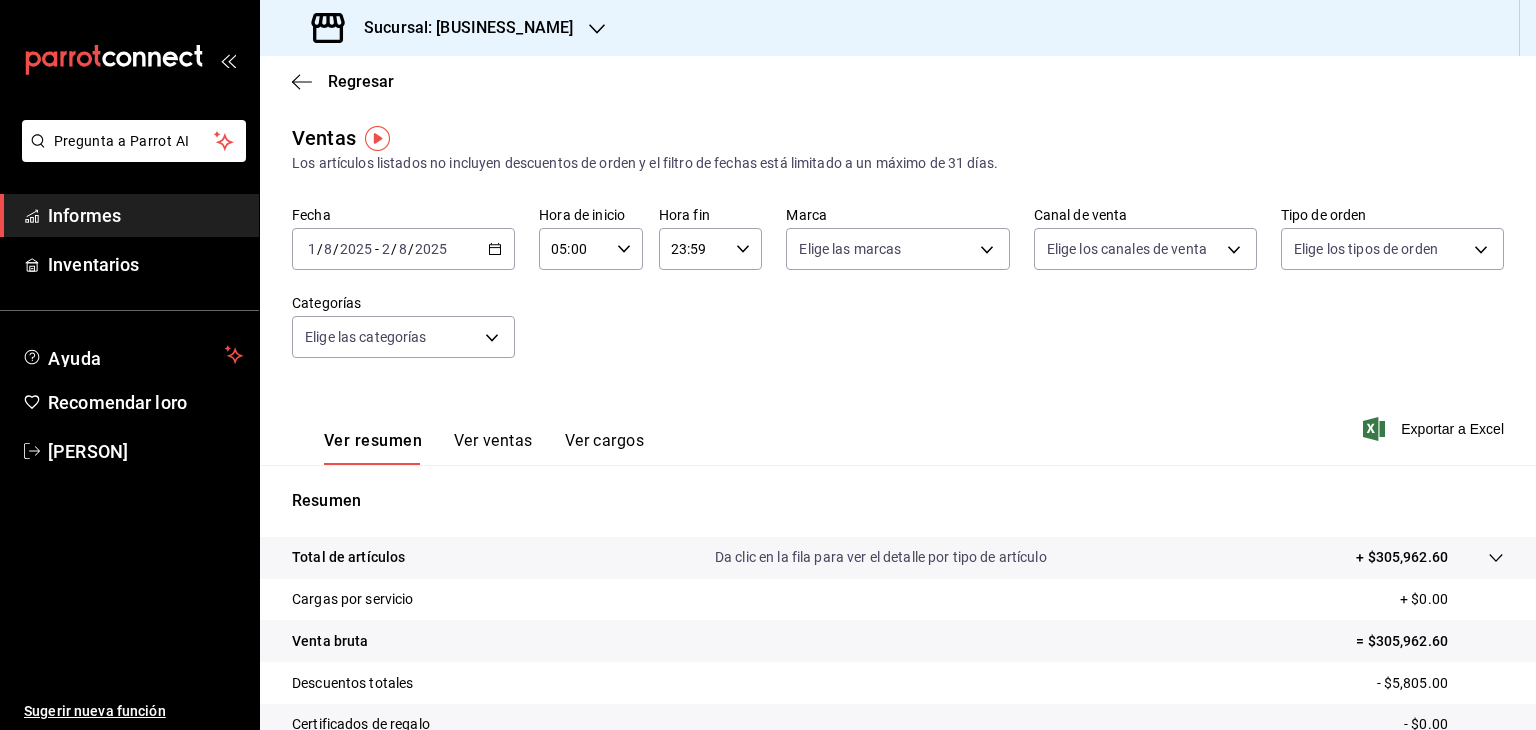 click 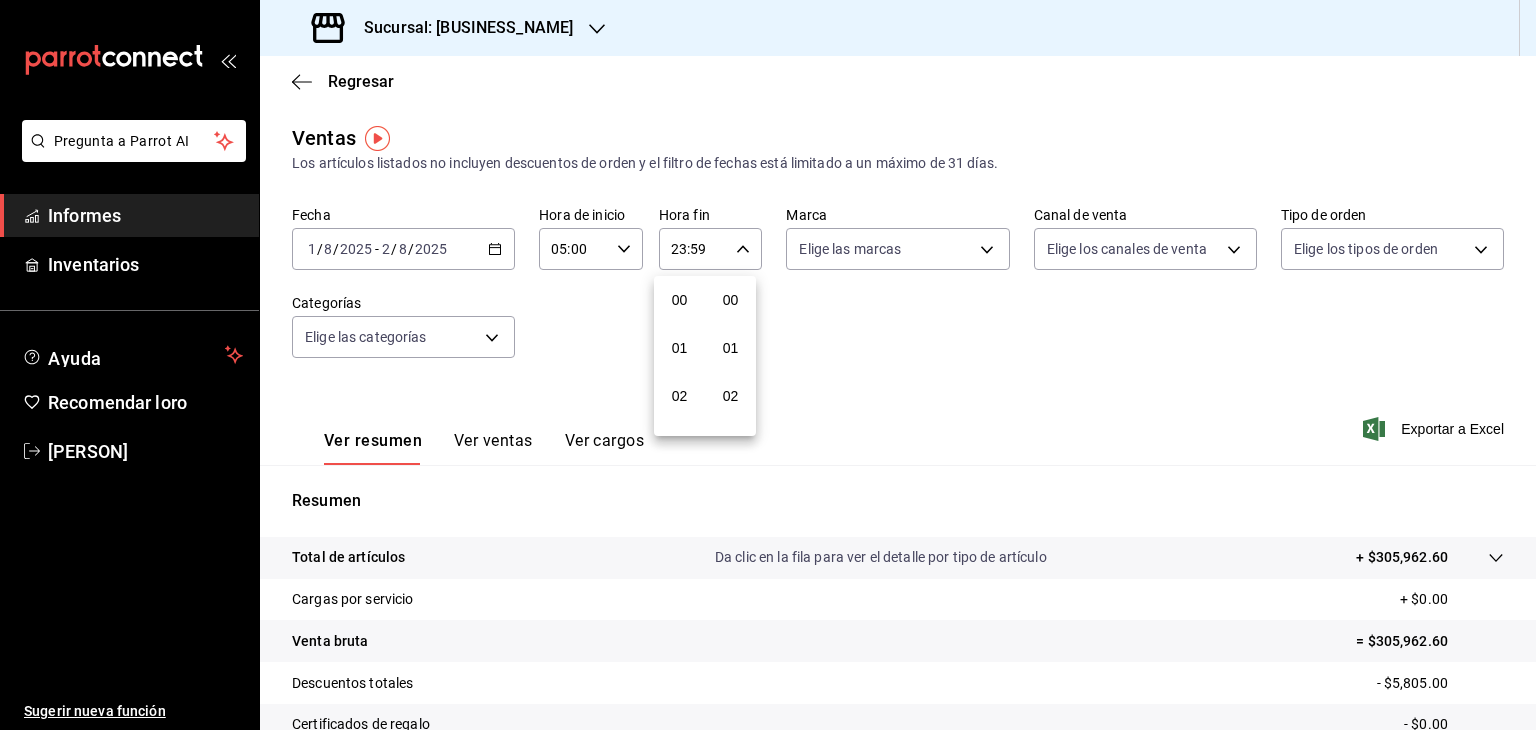 scroll, scrollTop: 1011, scrollLeft: 0, axis: vertical 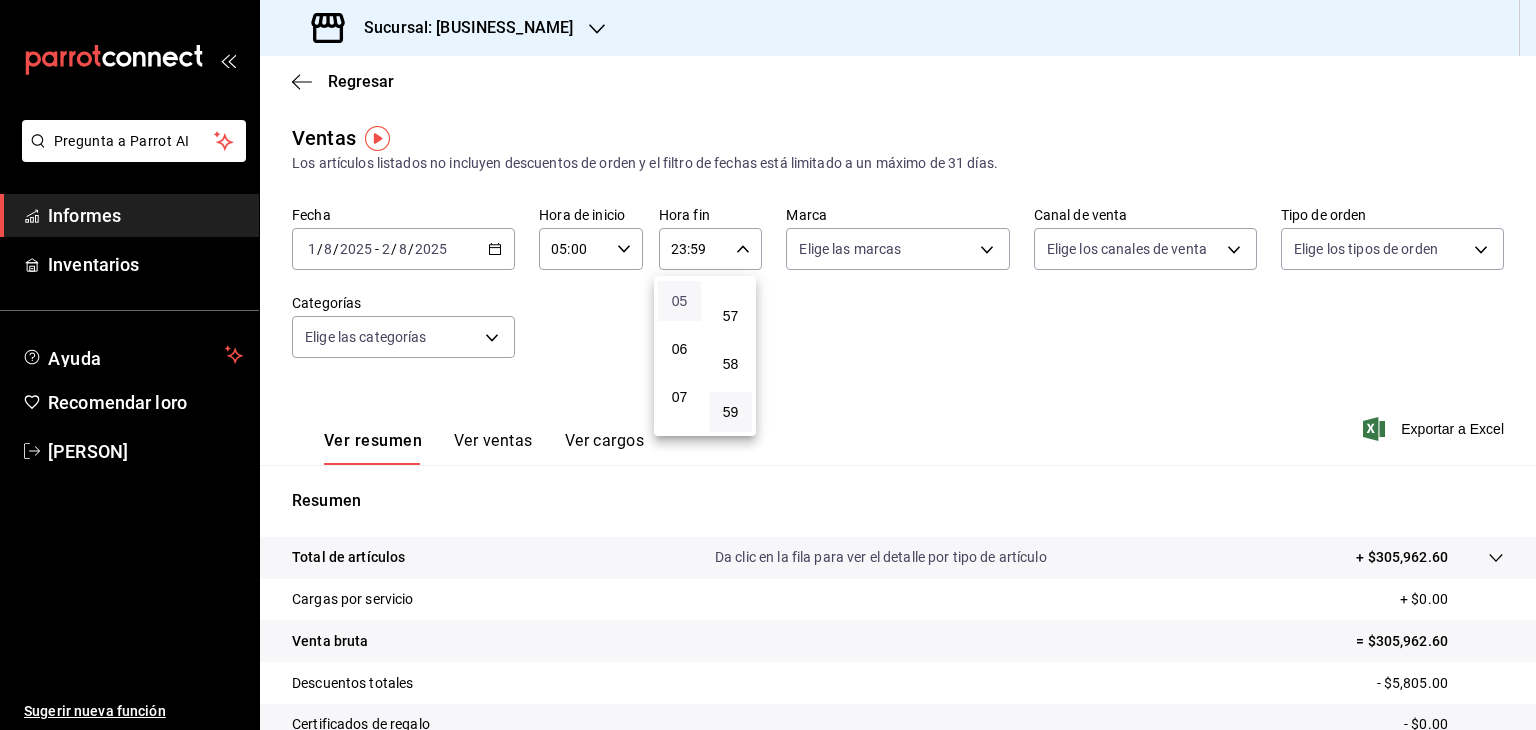 click on "05" at bounding box center [680, 301] 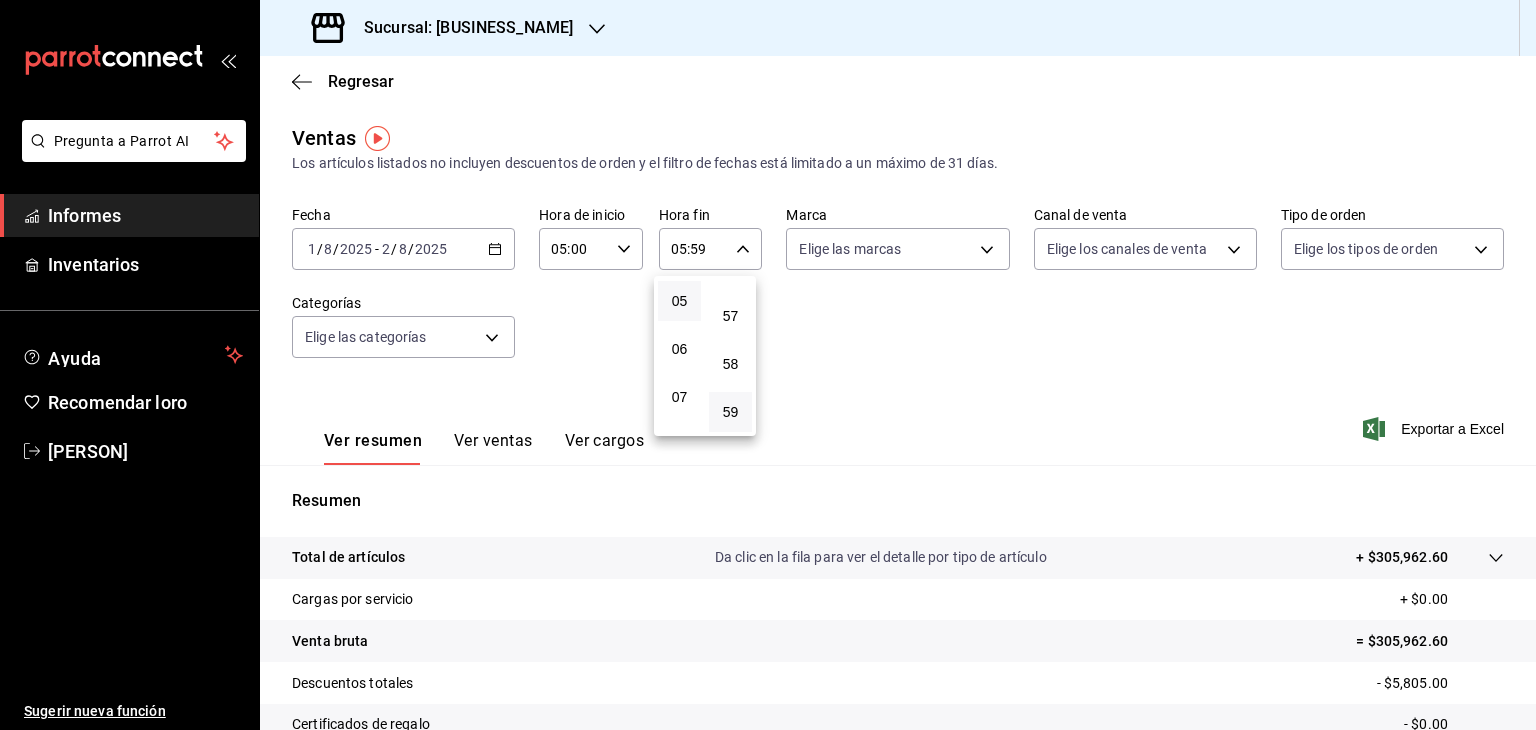 click at bounding box center [768, 365] 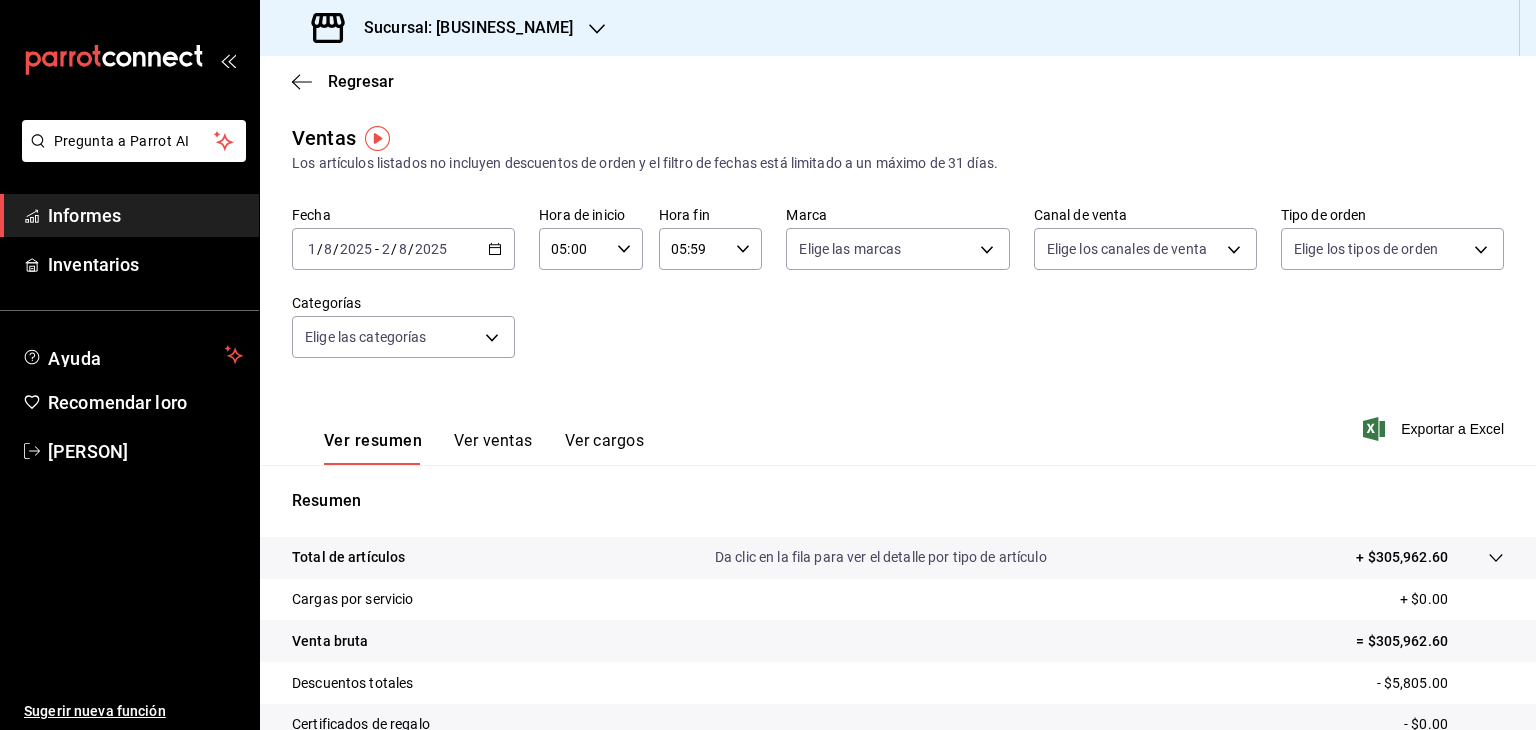 click on "05:59 Hora fin" at bounding box center (711, 249) 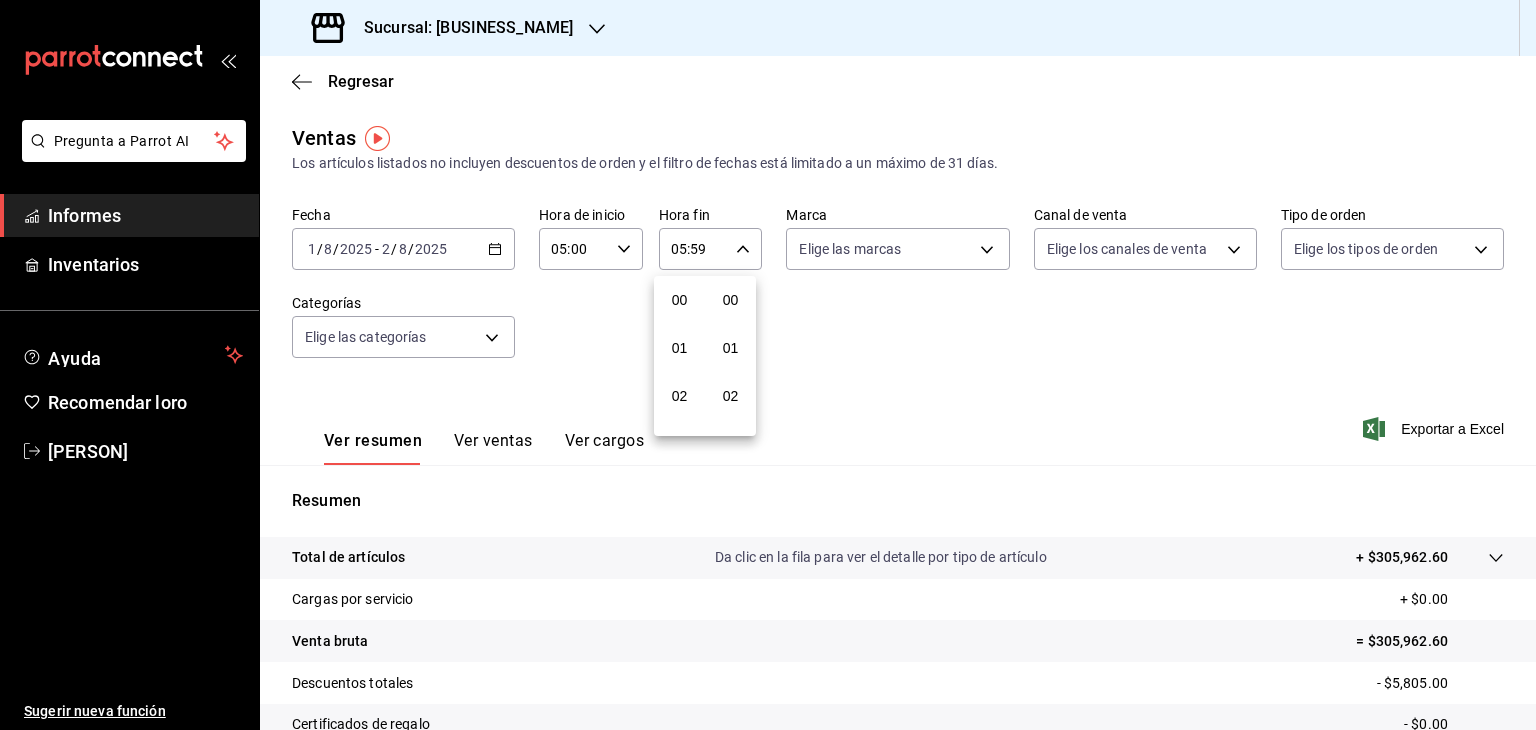 scroll, scrollTop: 244, scrollLeft: 0, axis: vertical 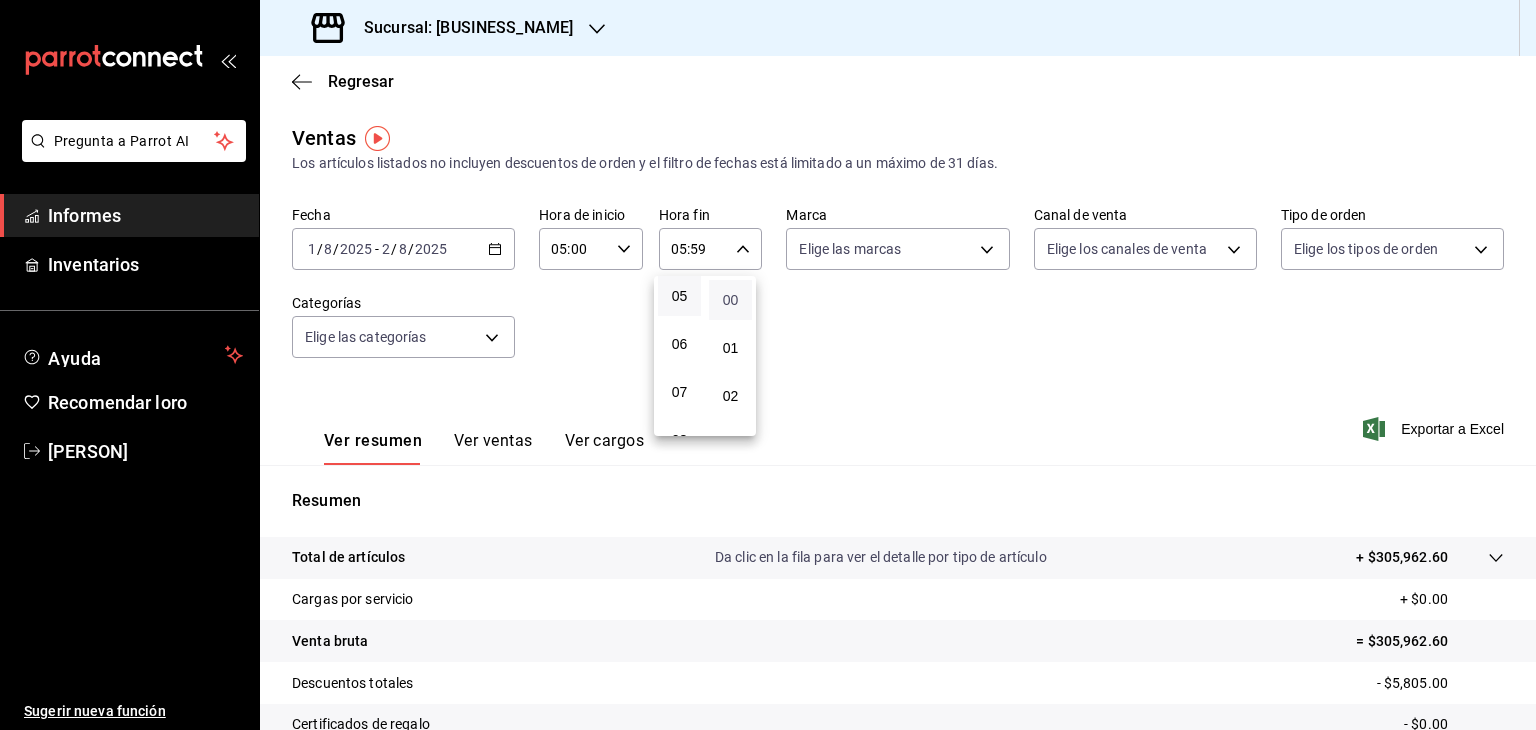 click on "00" at bounding box center (731, 300) 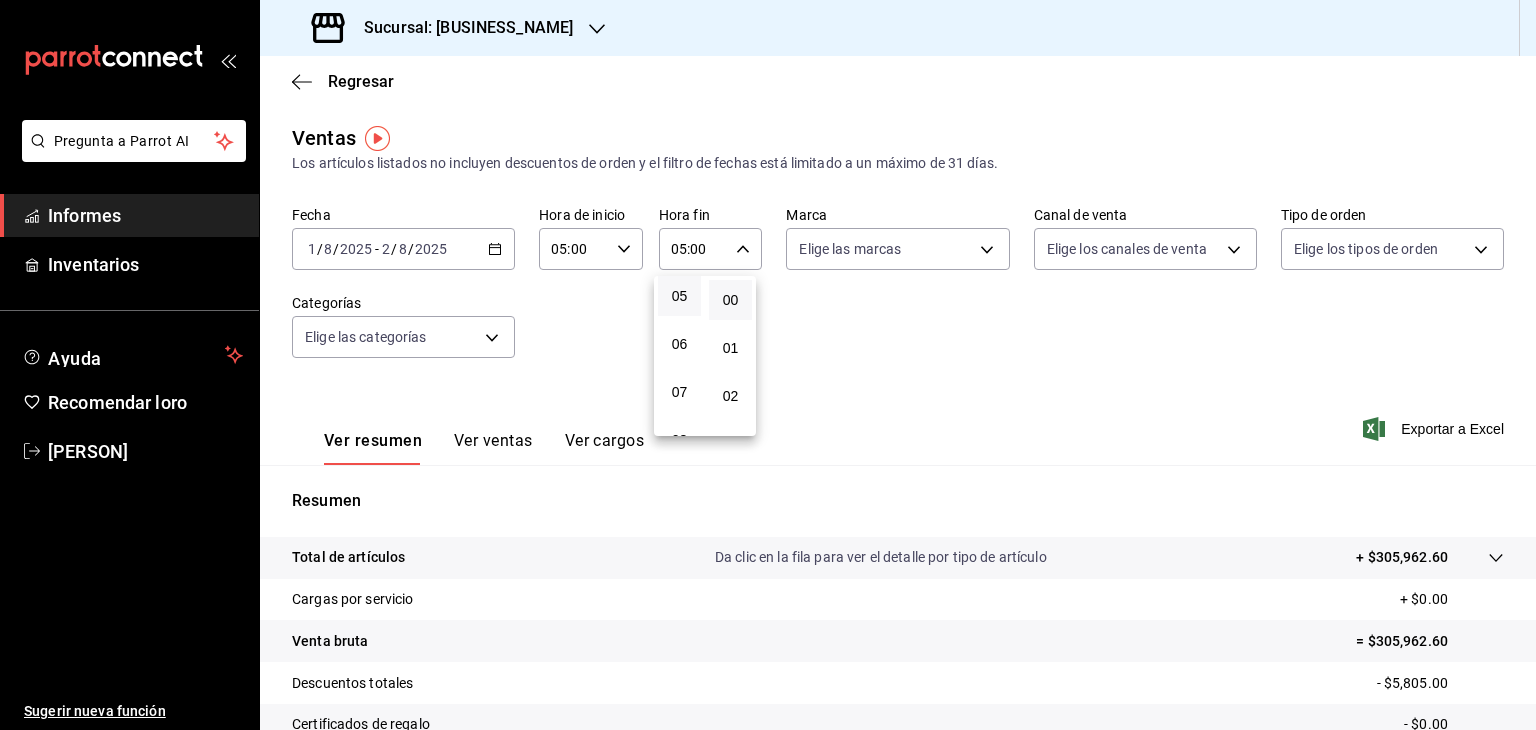 click at bounding box center (768, 365) 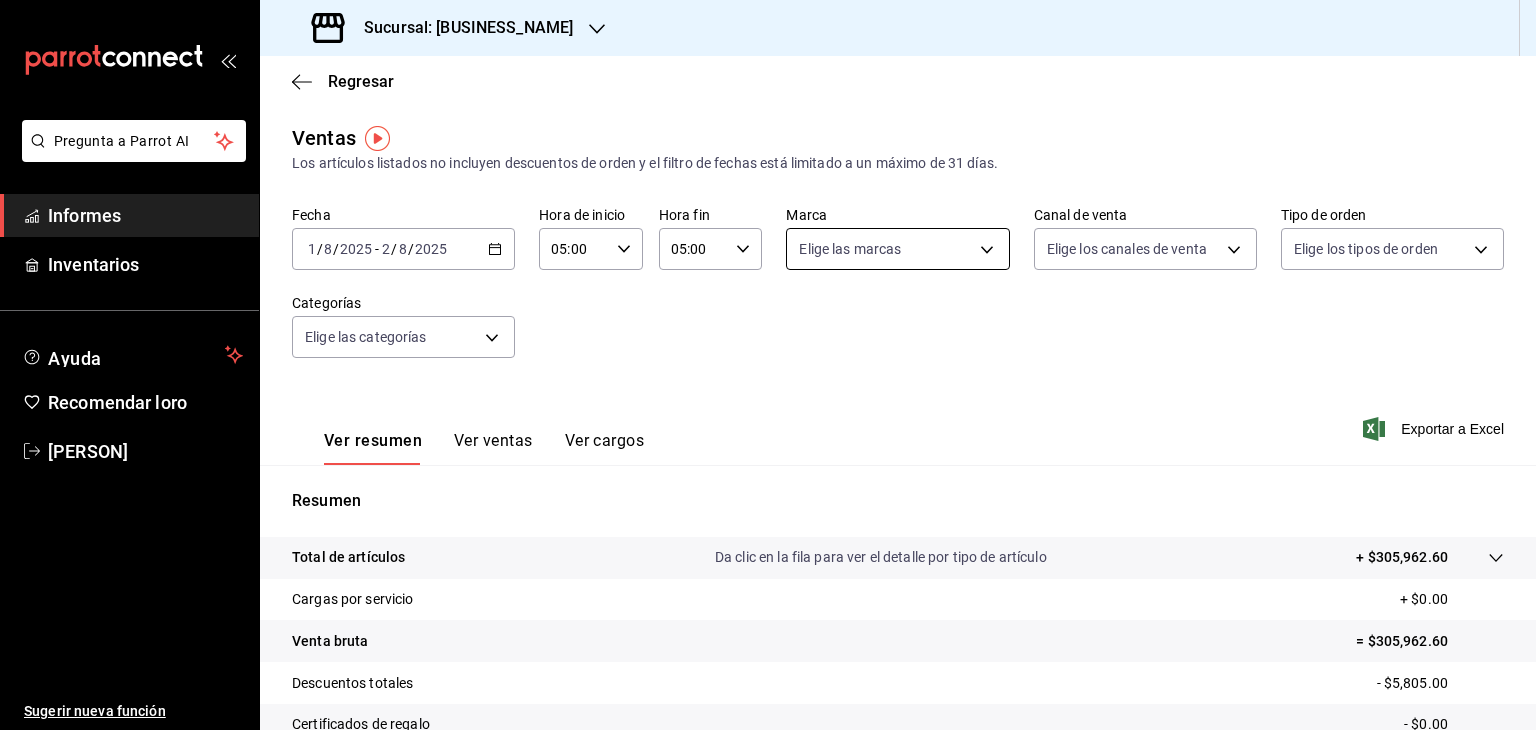 click on "Pregunta a Parrot AI Informes Inventarios Ayuda Recomendar loro [PERSON] Sugerir nueva función Sucursal: [BUSINESS_NAME] Regresar Ventas Los artículos listados no incluyen descuentos de orden y el filtro de fechas está limitado a un máximo de 31 días. Fecha [DATE] [DATE] - [DATE] [DATE] Hora de inicio [TIME] Hora de inicio Hora fin [TIME] Hora fin Marca Elige las marcas Canal de venta Elige los canales de venta Tipo de orden Elige los tipos de orden Categorías Elige las categorías Ver resumen Ver ventas Ver cargos Exportar a Excel Resumen Total de artículos Da clic en la fila para ver el detalle por tipo de artículo + $[PRICE] Cargas por servicio + $[PRICE] Venta bruta = $[PRICE] Descuentos totales - $[PRICE] Certificados de regalo - $[PRICE] Venta total = $[PRICE] Impuestos - $[PRICE] Venta neta = $[PRICE] Texto original Valora esta traducción Tu opinión servirá para ayudar a mejorar el Traductor de Google Pregunta a Parrot AI Informes Inventarios" at bounding box center (768, 365) 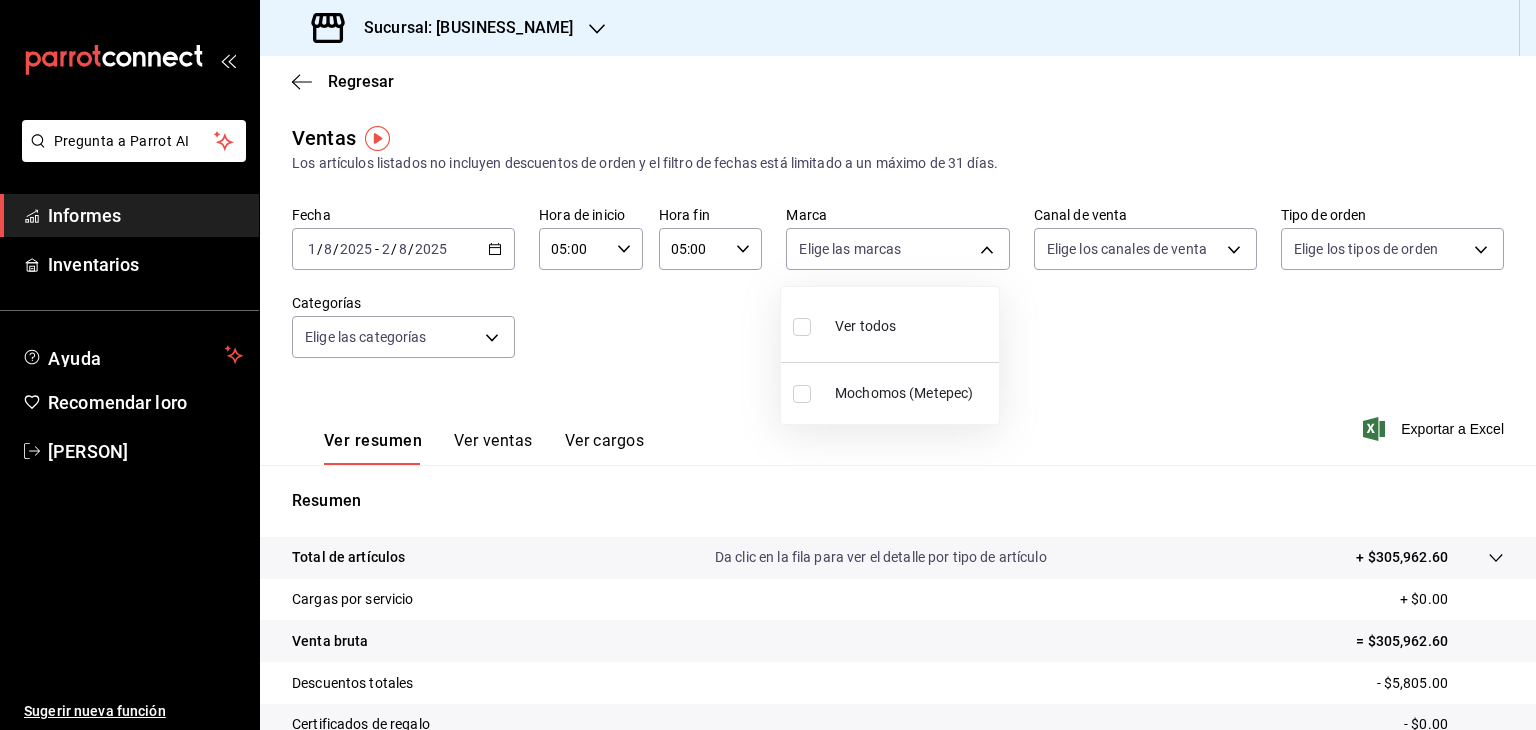 click at bounding box center (806, 394) 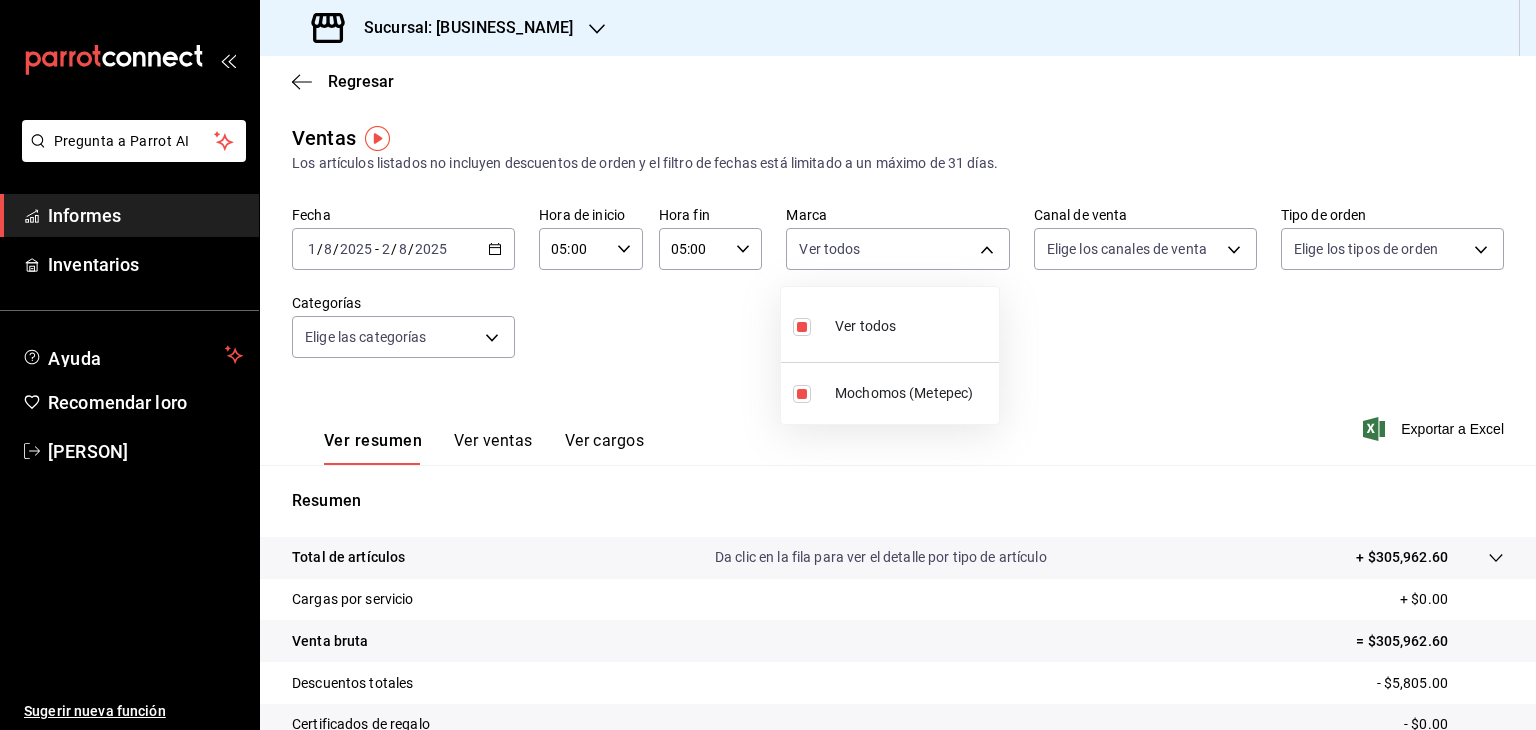 click at bounding box center (768, 365) 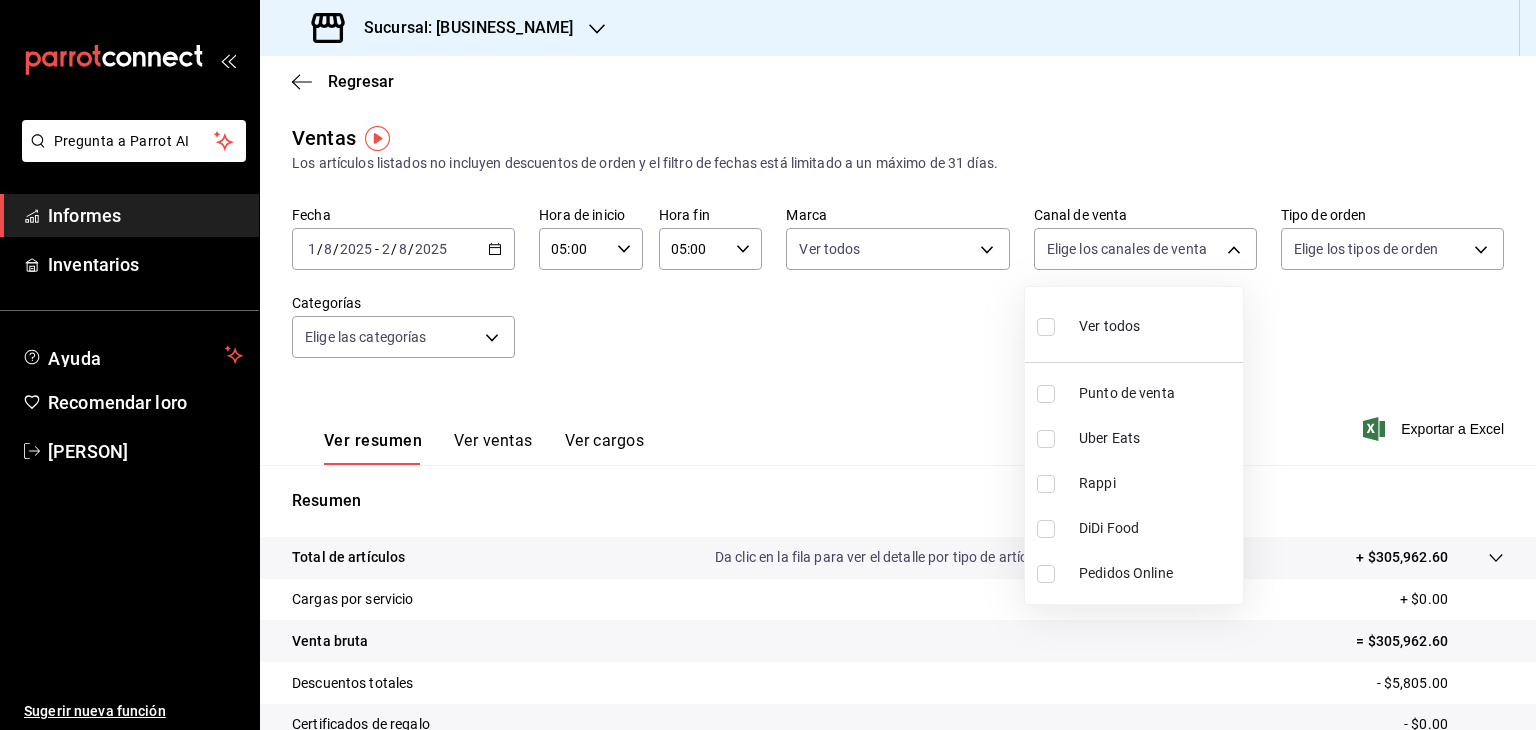 click on "Pregunta a Parrot AI Informes Inventarios Ayuda Recomendar loro [PERSON] Sugerir nueva función Sucursal: [BUSINESS_NAME] Regresar Ventas Los artículos listados no incluyen descuentos de orden y el filtro de fechas está limitado a un máximo de 31 días. Fecha [DATE] [DATE] - [DATE] [DATE] Hora de inicio [TIME] Hora de inicio Hora fin [TIME] Hora fin Marca Ver todos [UUID] Canal de venta Elige los canales de venta Tipo de orden Elige los tipos de orden Categorías Elige las categorías Ver resumen Ver ventas Ver cargos Exportar a Excel Resumen Total de artículos Da clic en la fila para ver el detalle por tipo de artículo + $[PRICE] Cargas por servicio + $[PRICE] Venta bruta = $[PRICE] Descuentos totales - $[PRICE] Certificados de regalo - $[PRICE] Venta total = $[PRICE] Impuestos - $[PRICE] Venta neta = $[PRICE] Texto original Valora esta traducción Tu opinión servirá para ayudar a mejorar el Traductor de Google Informes" at bounding box center (768, 365) 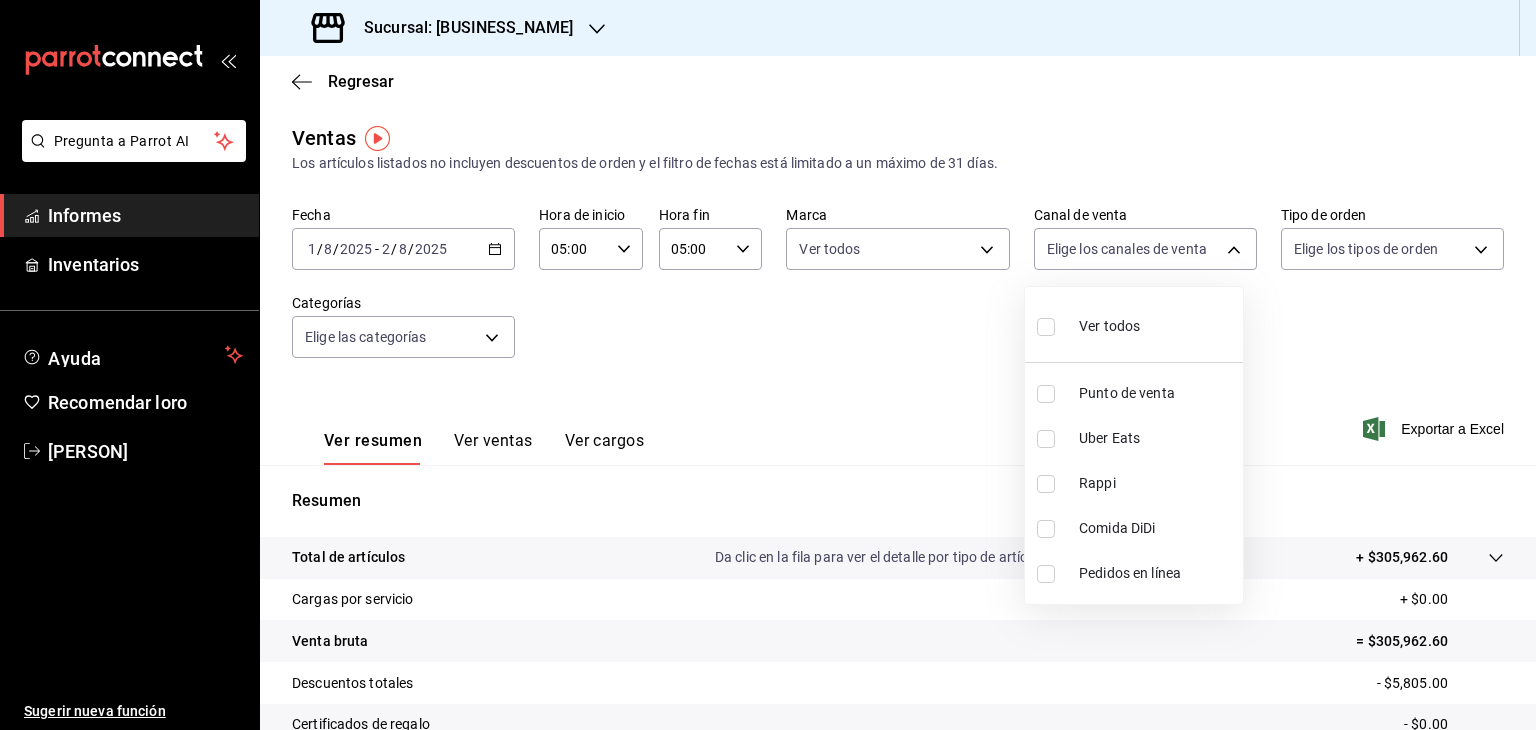 click on "Ver todos" at bounding box center [1088, 324] 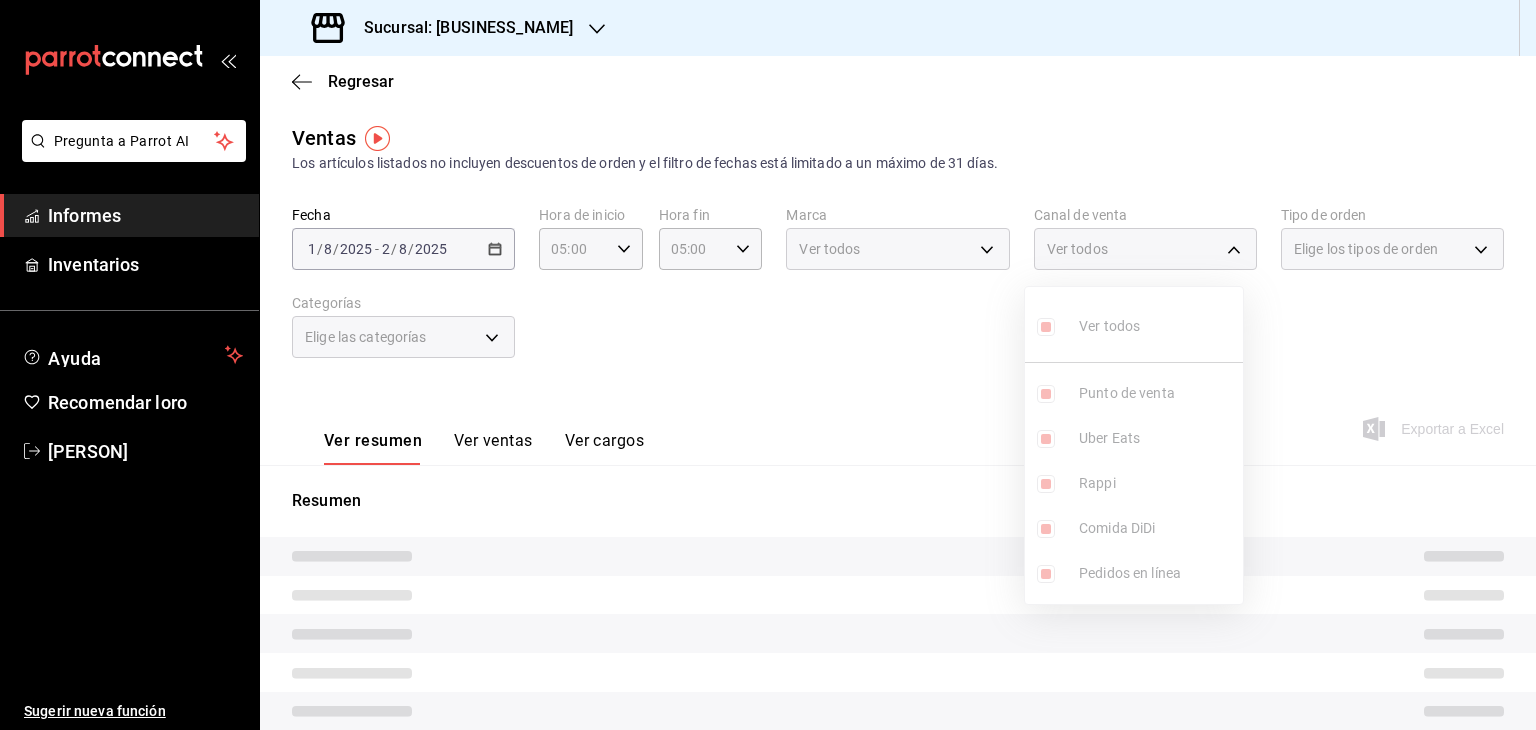 click at bounding box center (768, 365) 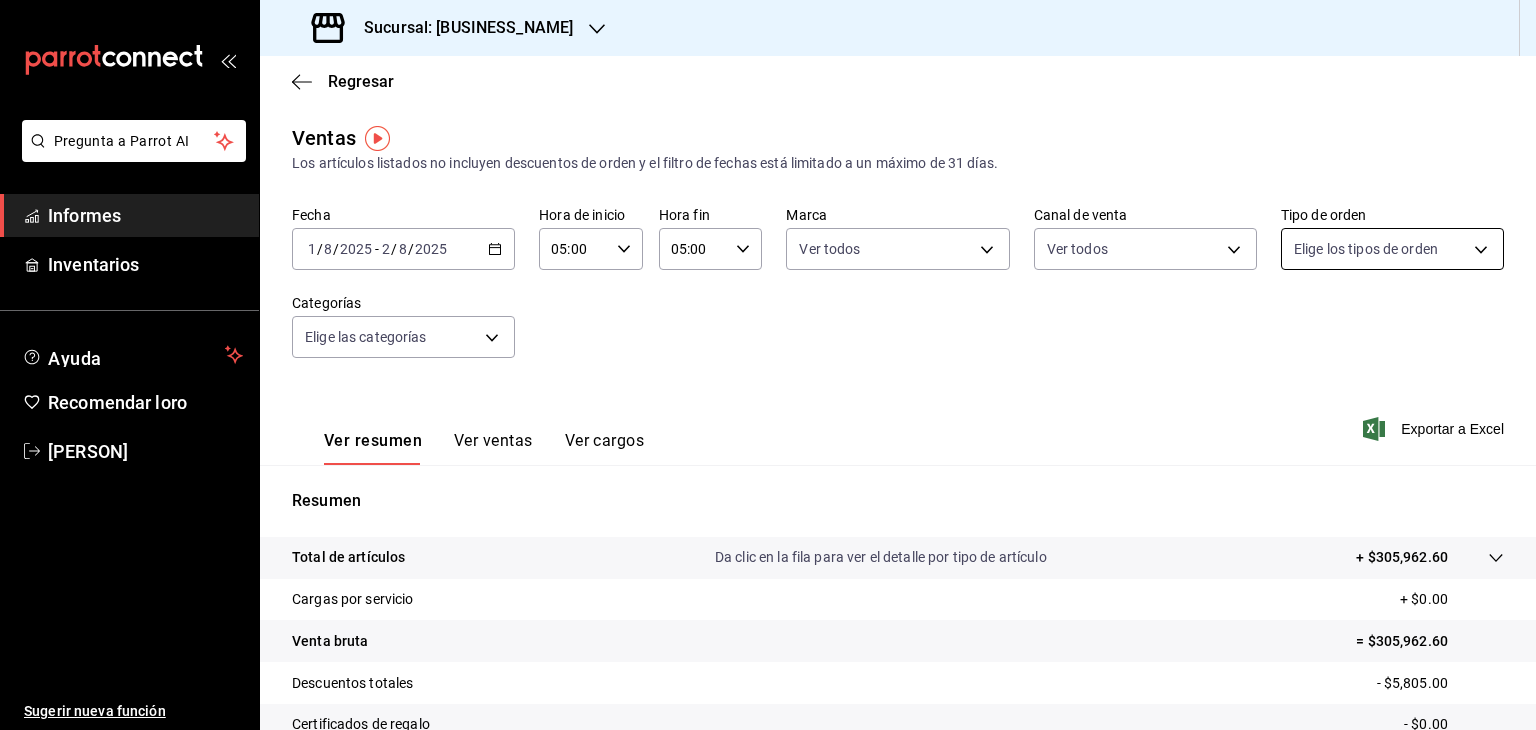 click on "Pregunta a Parrot AI Informes Inventarios Ayuda Recomendar loro [PERSON] Sugerir nueva función Sucursal: [BUSINESS_NAME] Regresar Ventas Los artículos listados no incluyen descuentos de orden y el filtro de fechas está limitado a un máximo de 31 días. Fecha [DATE] [DATE] - [DATE] [DATE] Hora de inicio [TIME] Hora de inicio Hora fin [TIME] Hora fin Marca Ver todos [UUID] Canal de venta Ver todos PARROT,UBER_EATS,RAPPI,DIDI_FOOD,ONLINE Tipo de orden Elige los tipos de orden Categorías Elige las categorías Ver resumen Ver ventas Ver cargos Exportar a Excel Resumen Total de artículos Da clic en la fila para ver el detalle por tipo de artículo + $[PRICE] Cargas por servicio + $[PRICE] Venta bruta = $[PRICE] Descuentos totales - $[PRICE] Certificados de regalo - $[PRICE] Venta total = $[PRICE] Impuestos - $[PRICE] Venta neta = $[PRICE] Texto original Valora esta traducción Pregunta a Parrot AI Informes Inventarios Ayuda" at bounding box center (768, 365) 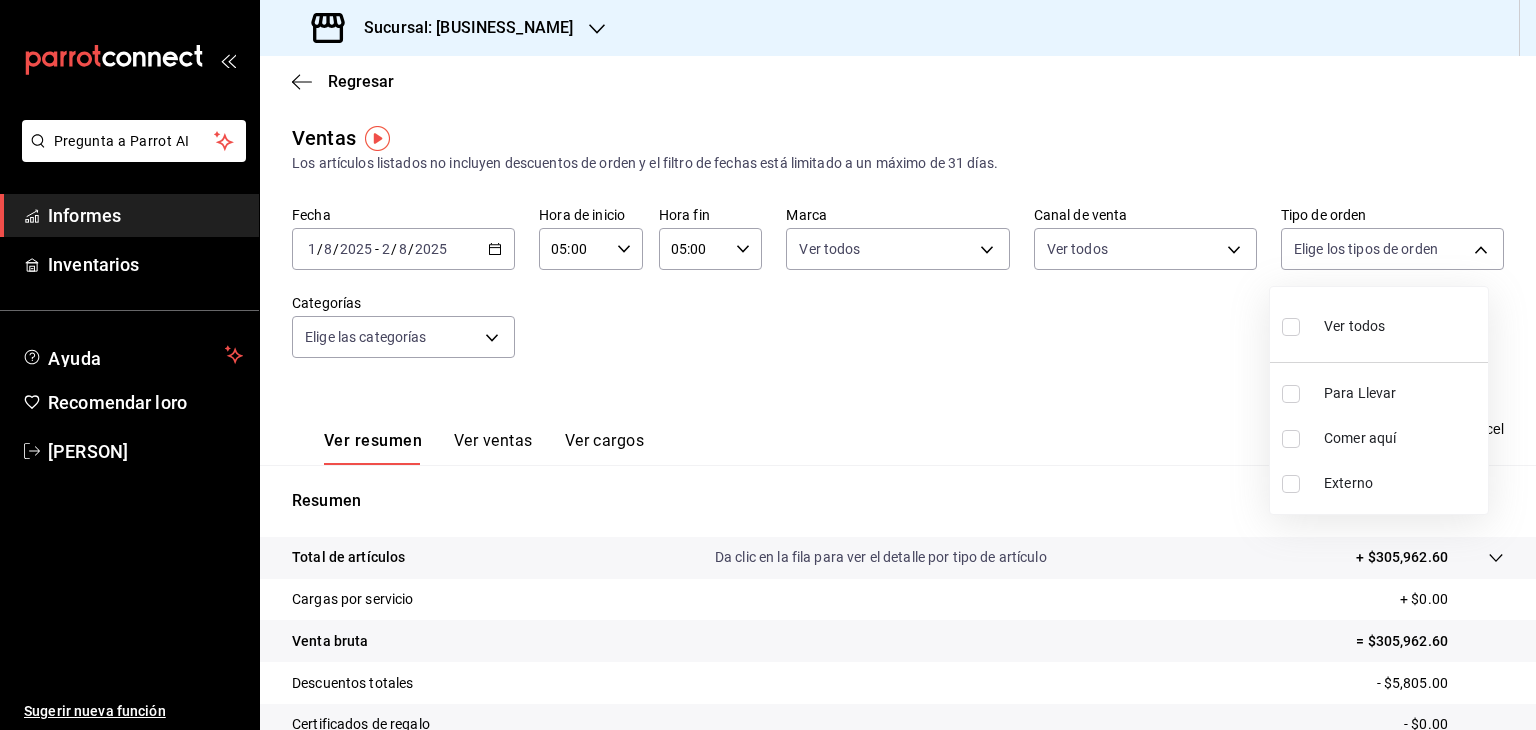 click on "Ver todos" at bounding box center (1333, 324) 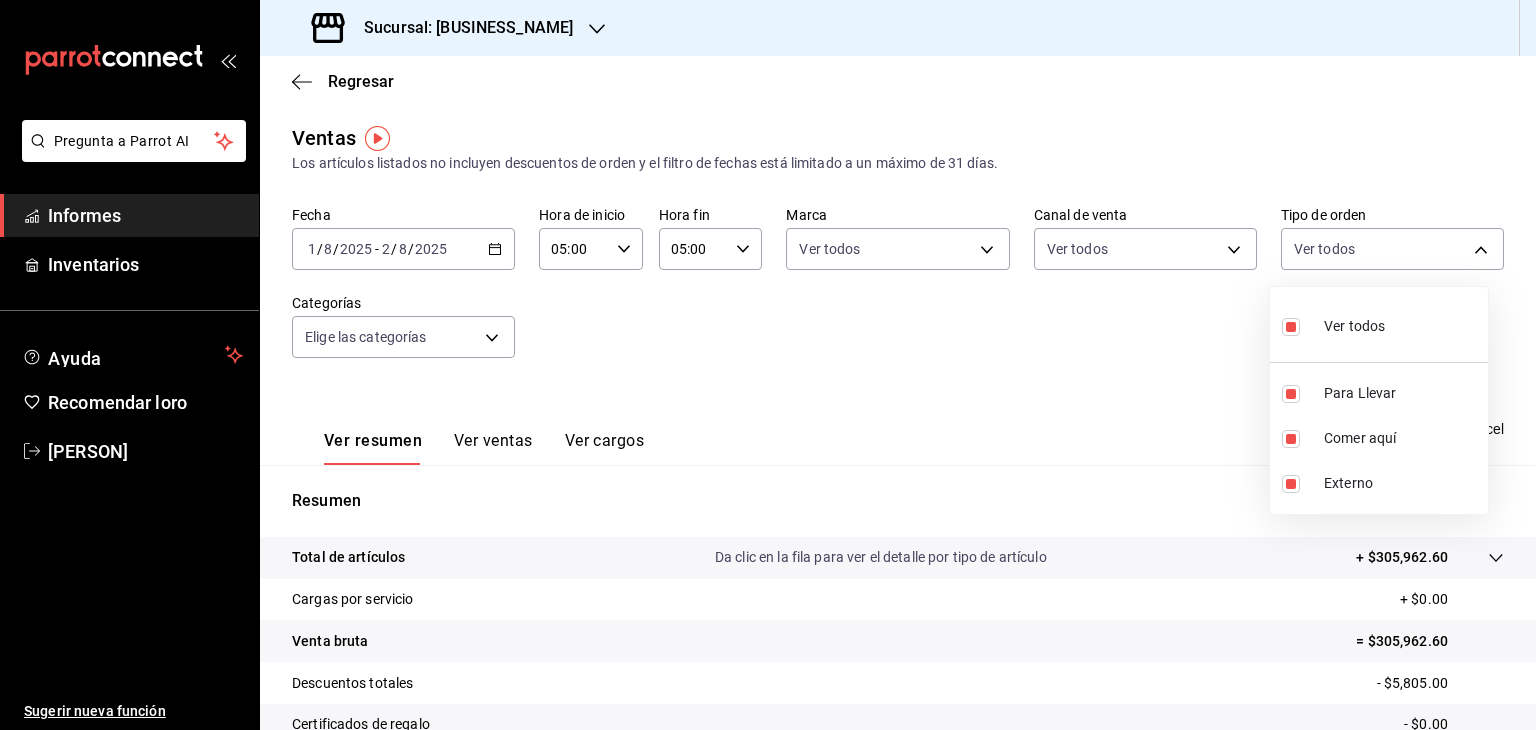 click at bounding box center (768, 365) 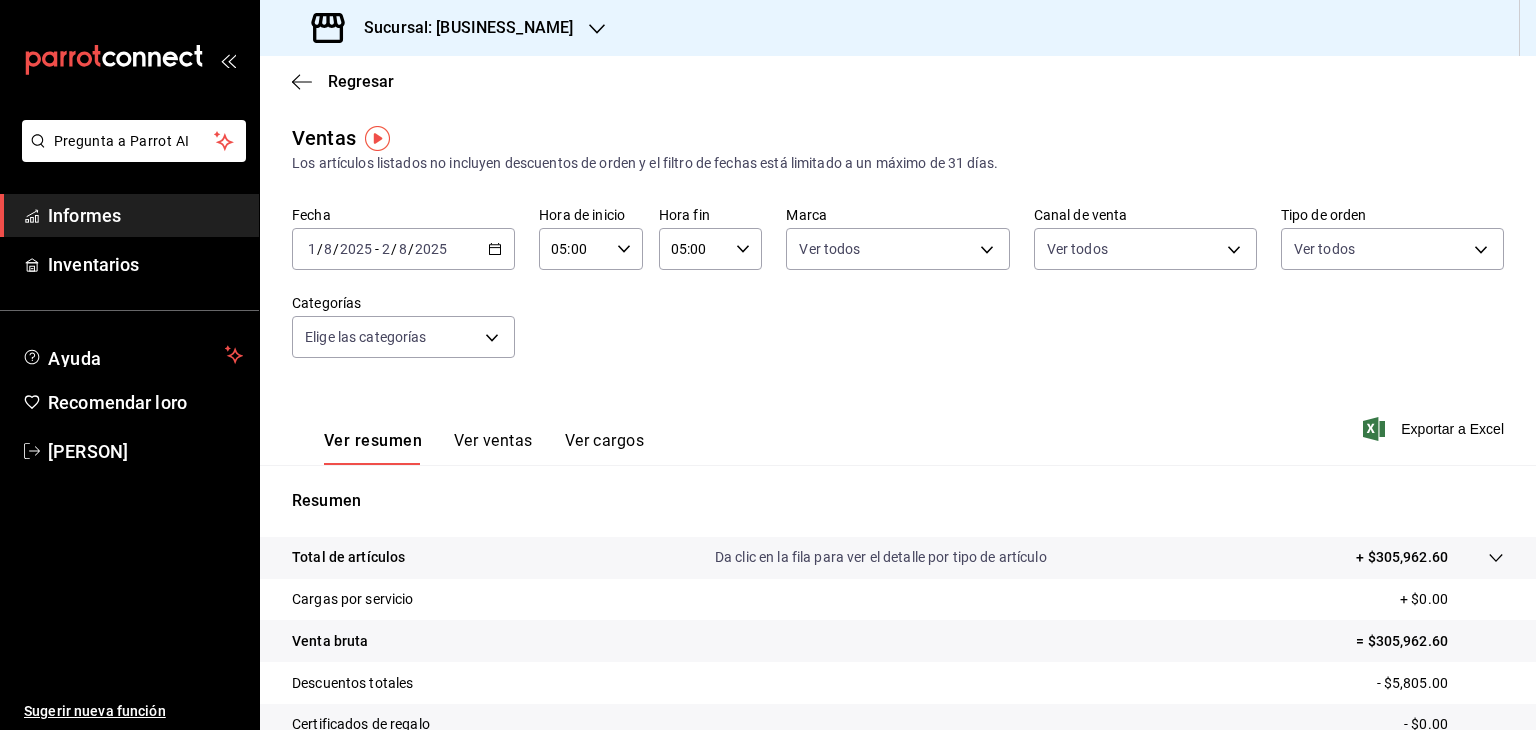 click on "Pregunta a Parrot AI Informes Inventarios Ayuda Recomendar loro [PERSON] Sugerir nueva función Sucursal: [BUSINESS_NAME] Regresar Ventas Los artículos listados no incluyen descuentos de orden y el filtro de fechas está limitado a un máximo de 31 días. Fecha [DATE] [DATE] - [DATE] [DATE] Hora de inicio [TIME] Hora de inicio Hora fin [TIME] Hora fin Marca Ver todos [UUID] Canal de venta Elige los canales de venta Tipo de orden Elige los tipos de orden Categorías Elige las categorías Ver resumen Ver ventas Ver cargos Exportar a Excel Resumen Total de artículos Da clic en la fila para ver el detalle por tipo de artículo + $[PRICE] Cargas por servicio + $[PRICE] Venta bruta = $[PRICE] Descuentos totales - $[PRICE] Certificados de regalo - $[PRICE] Venta total = $[PRICE] Impuestos - $[PRICE] Venta neta = $[PRICE] Texto original Valora esta traducción Tu opinión servirá para ayudar a mejorar el Traductor de Google Pregunta a Parrot AI Informes Inventarios" at bounding box center [768, 365] 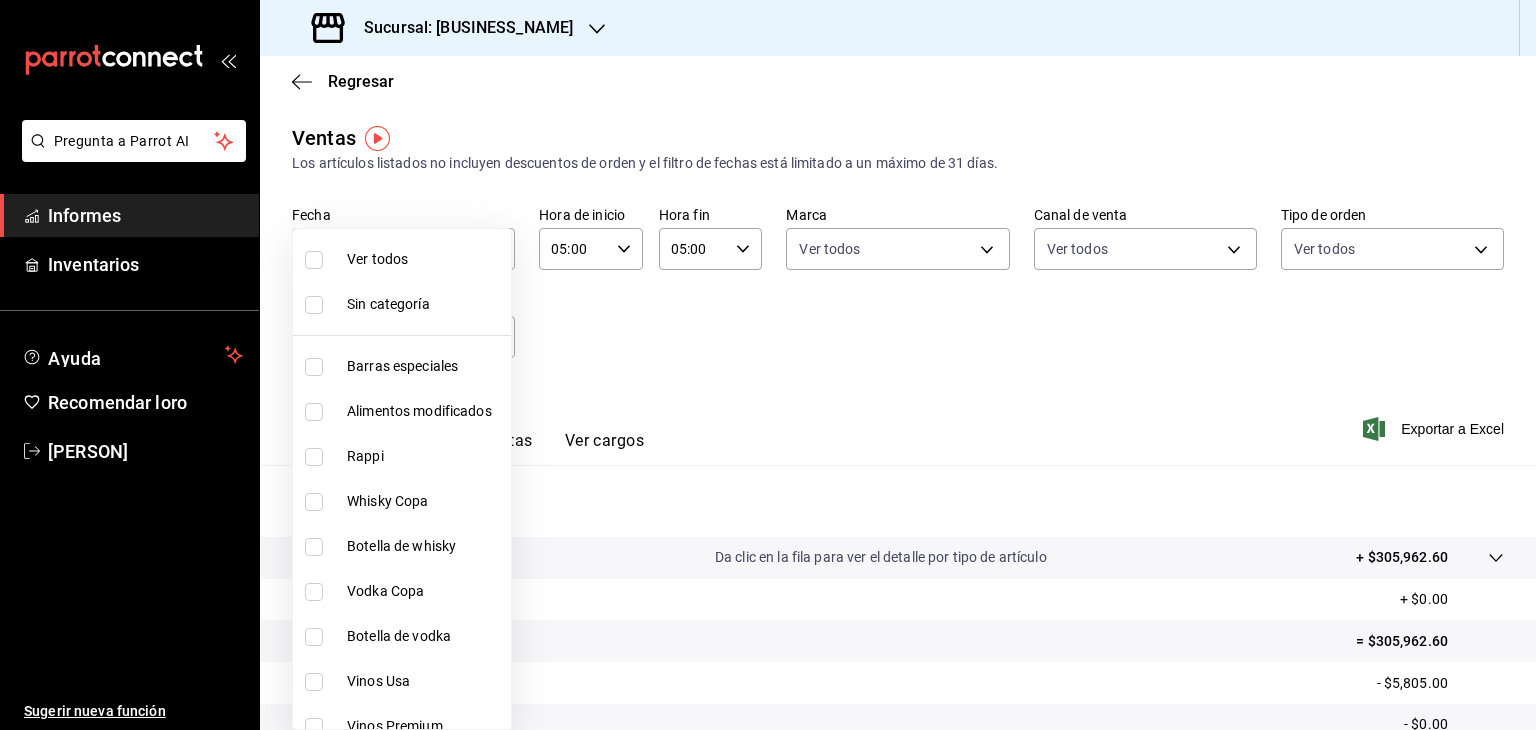click on "Ver todos" at bounding box center (377, 259) 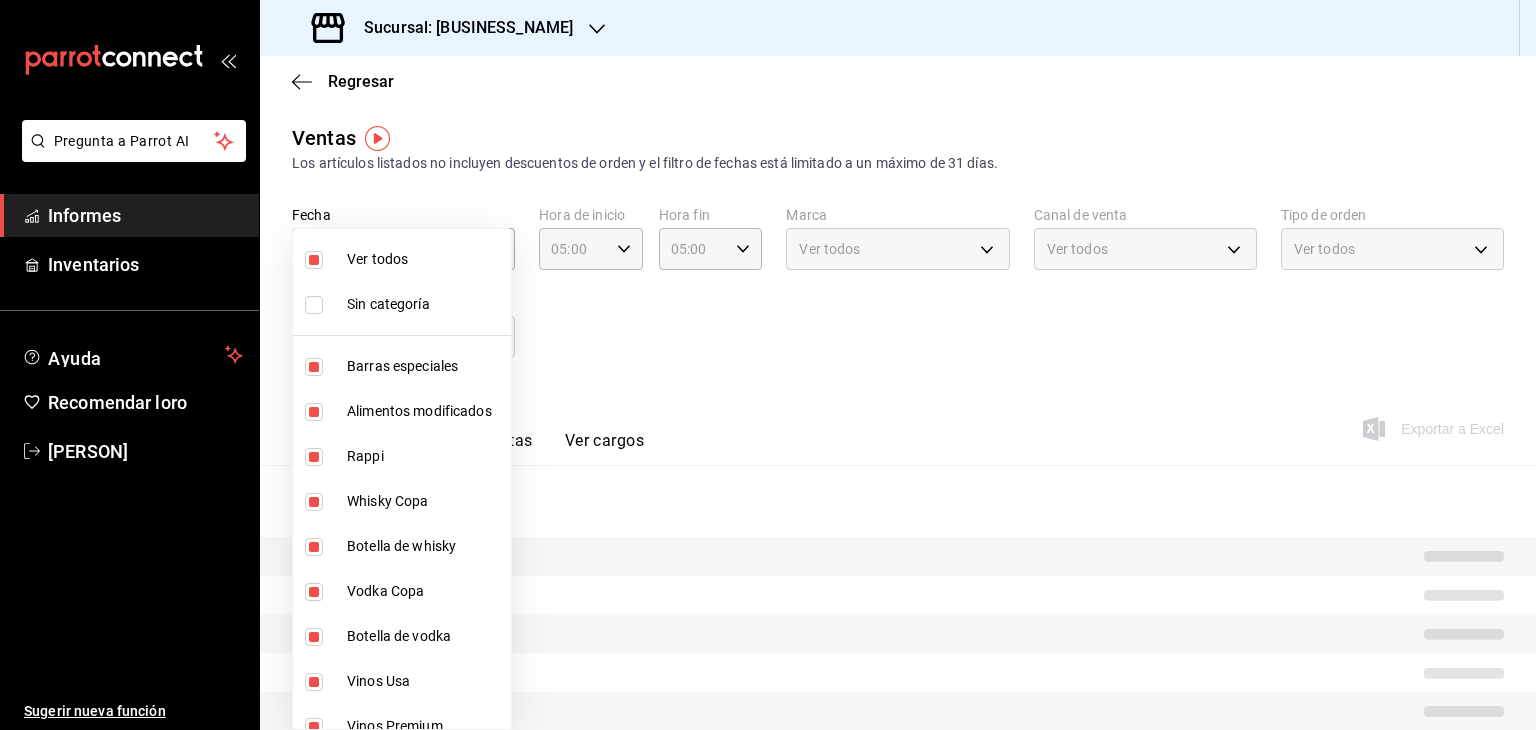 click at bounding box center [768, 365] 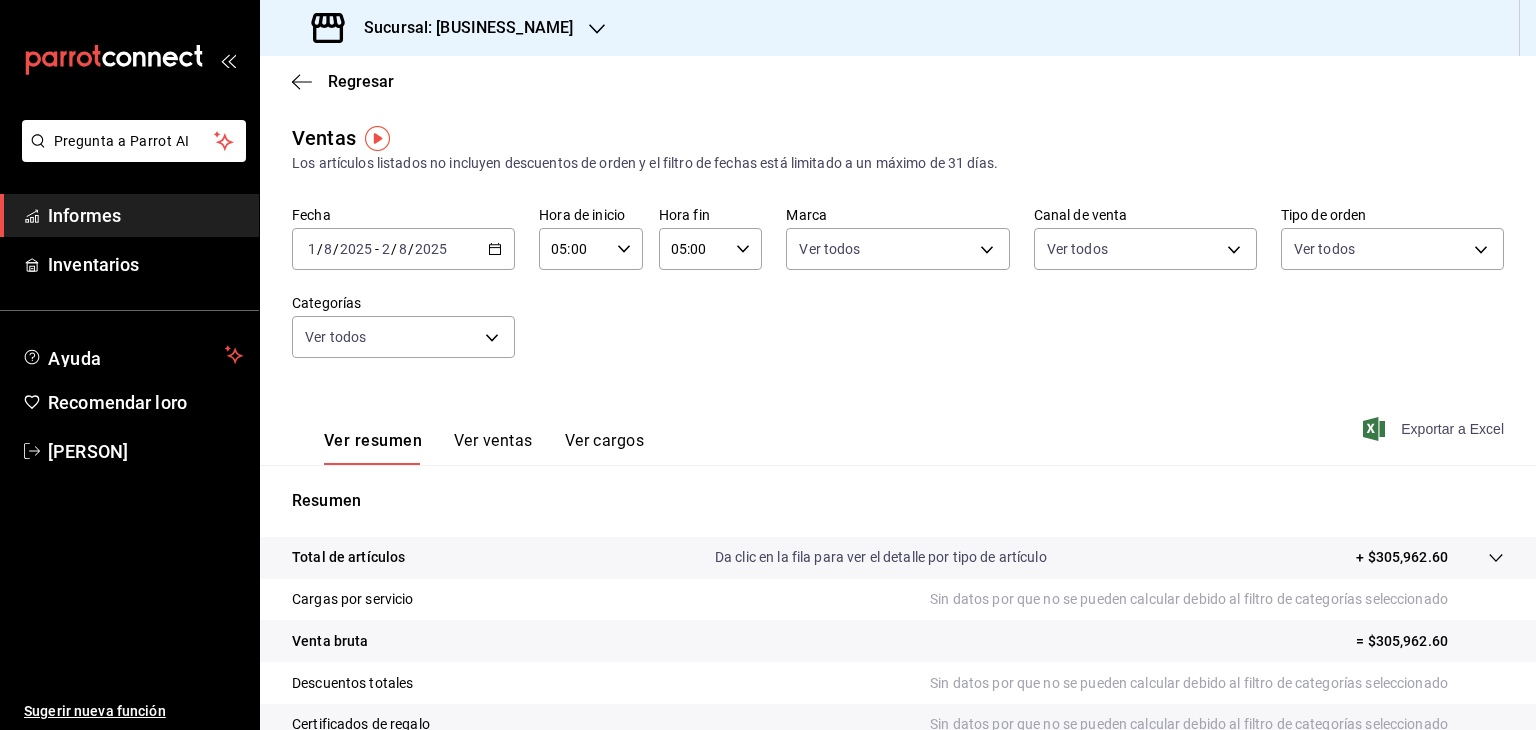 click on "Exportar a Excel" at bounding box center [1452, 429] 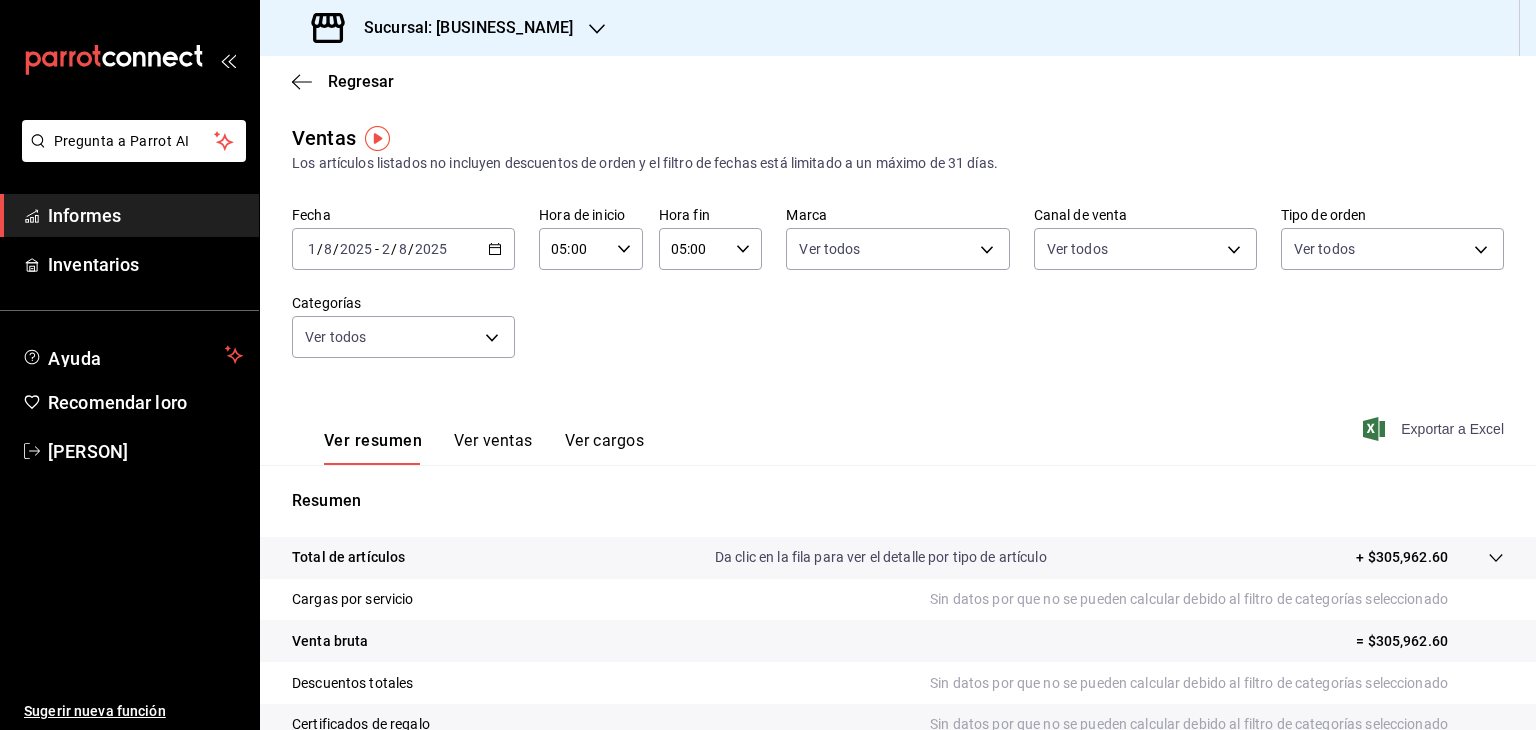 click on "Exportar a Excel" at bounding box center (1452, 429) 